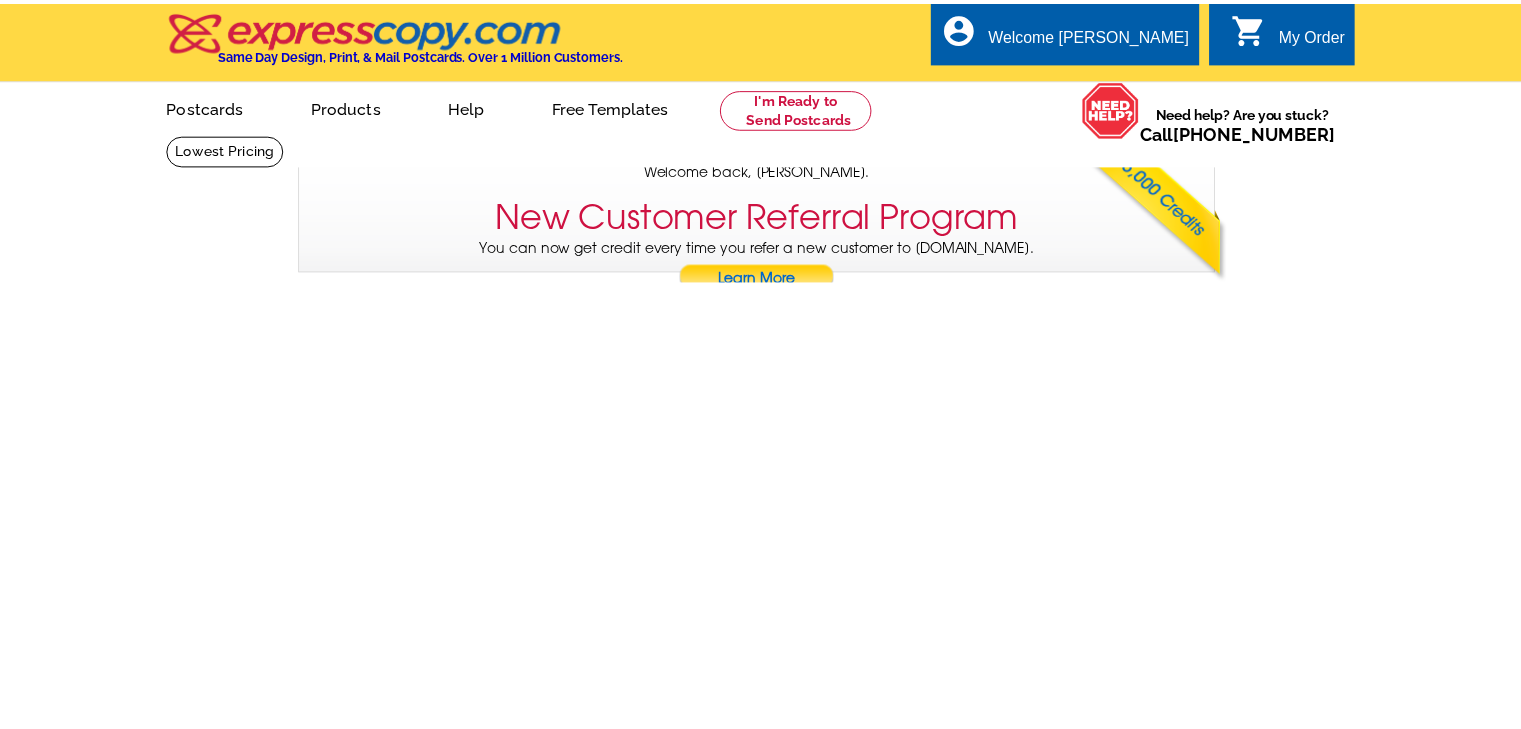 scroll, scrollTop: 0, scrollLeft: 0, axis: both 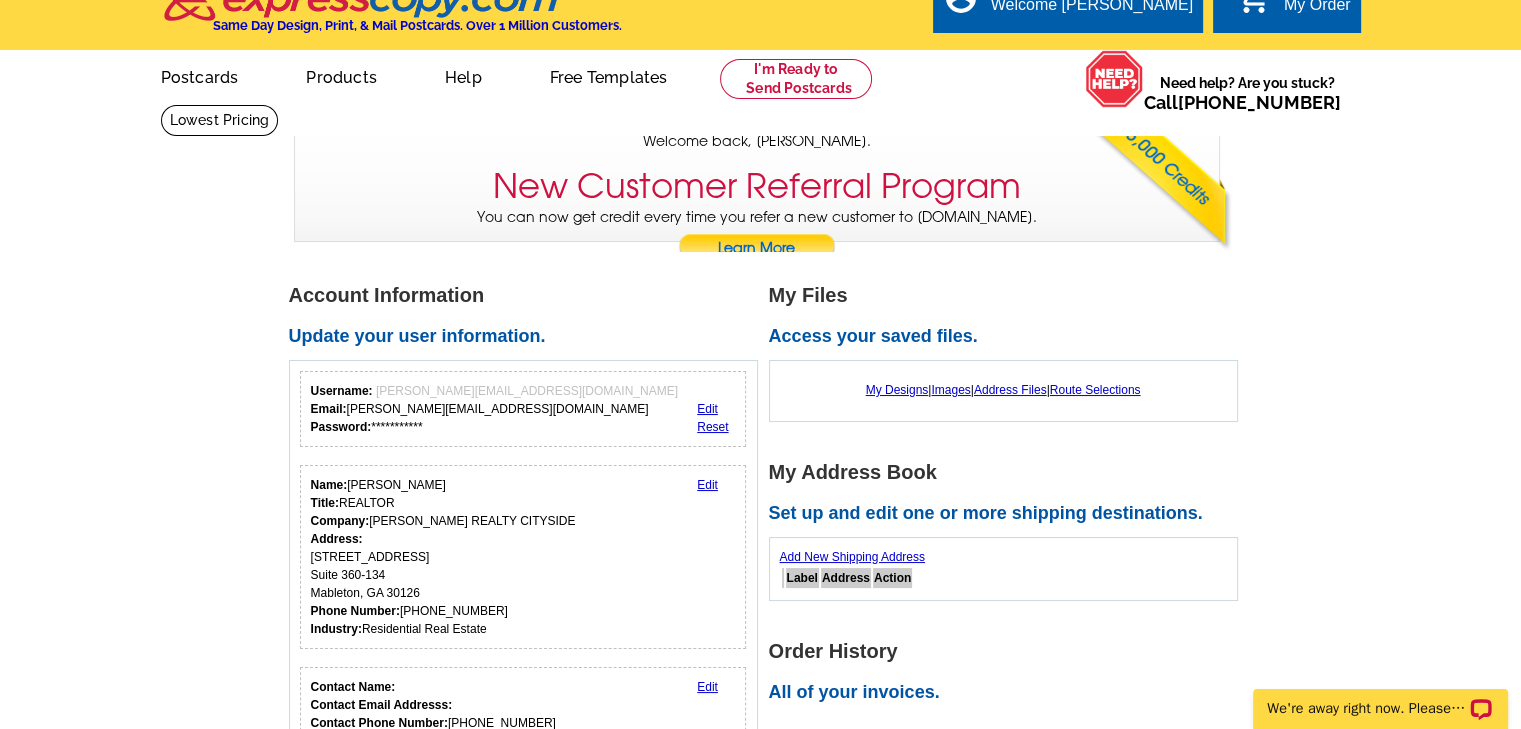 click on "Welcome back  Jackye
My Account
Logout
local_phone
Same Day Design, Print, & Mail Postcards. Over 1 Million Customers.
account_circle
Welcome Jackye
My Account Logout
0
shopping_cart
My Order
picture_in_picture
Postcards
store_mall_directory
Products
keyboard_arrow_down
Postcards
More Help" at bounding box center [760, 959] 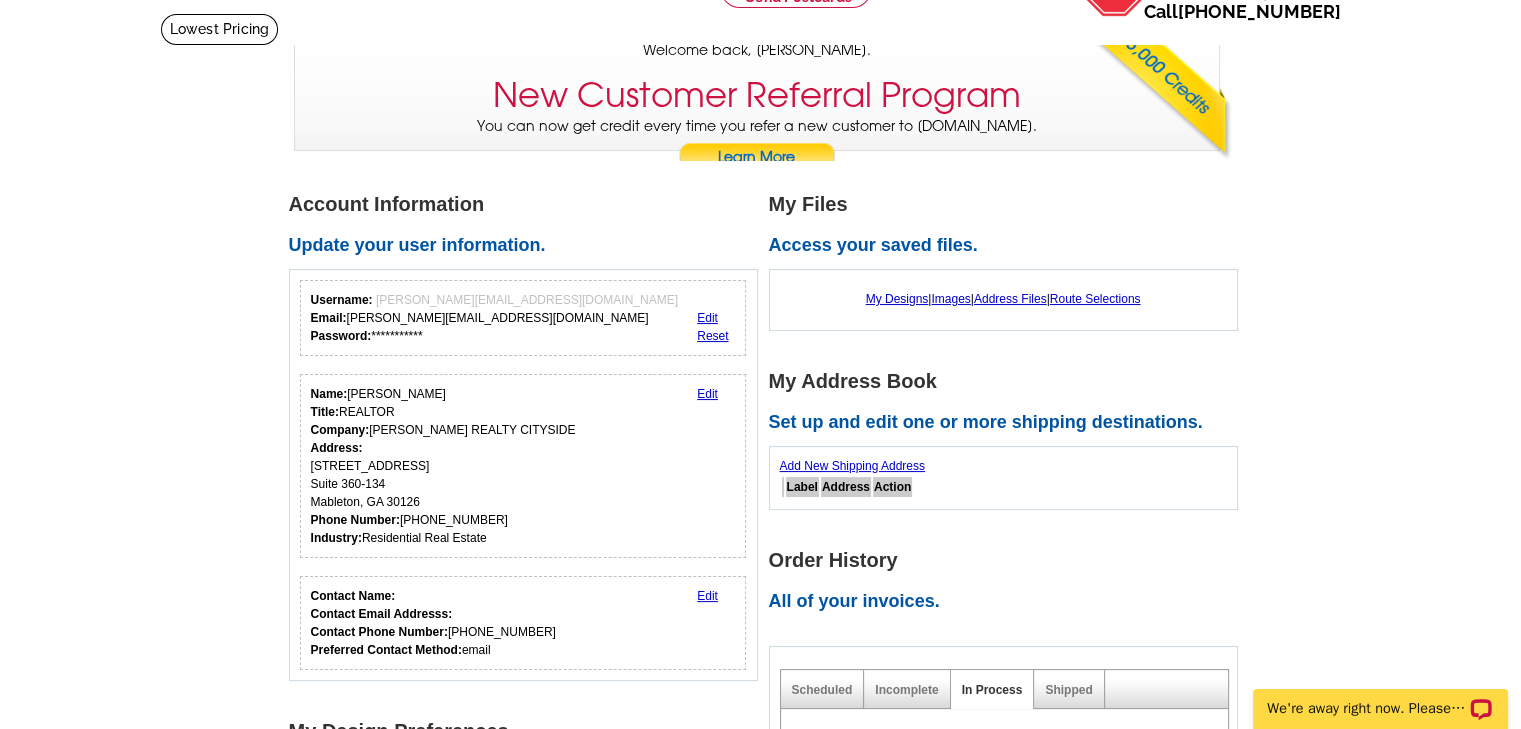 scroll, scrollTop: 119, scrollLeft: 0, axis: vertical 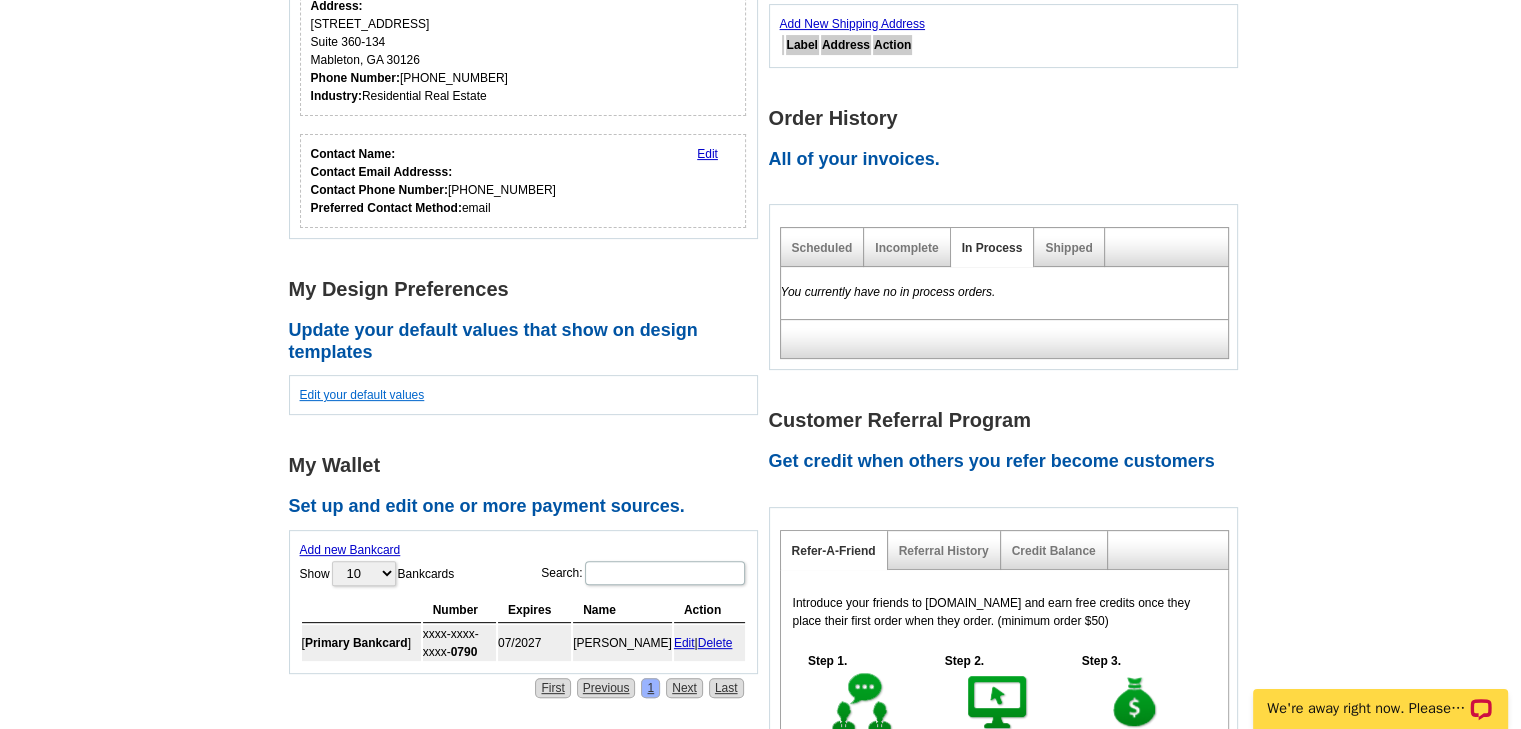click on "Edit your default values" at bounding box center (362, 395) 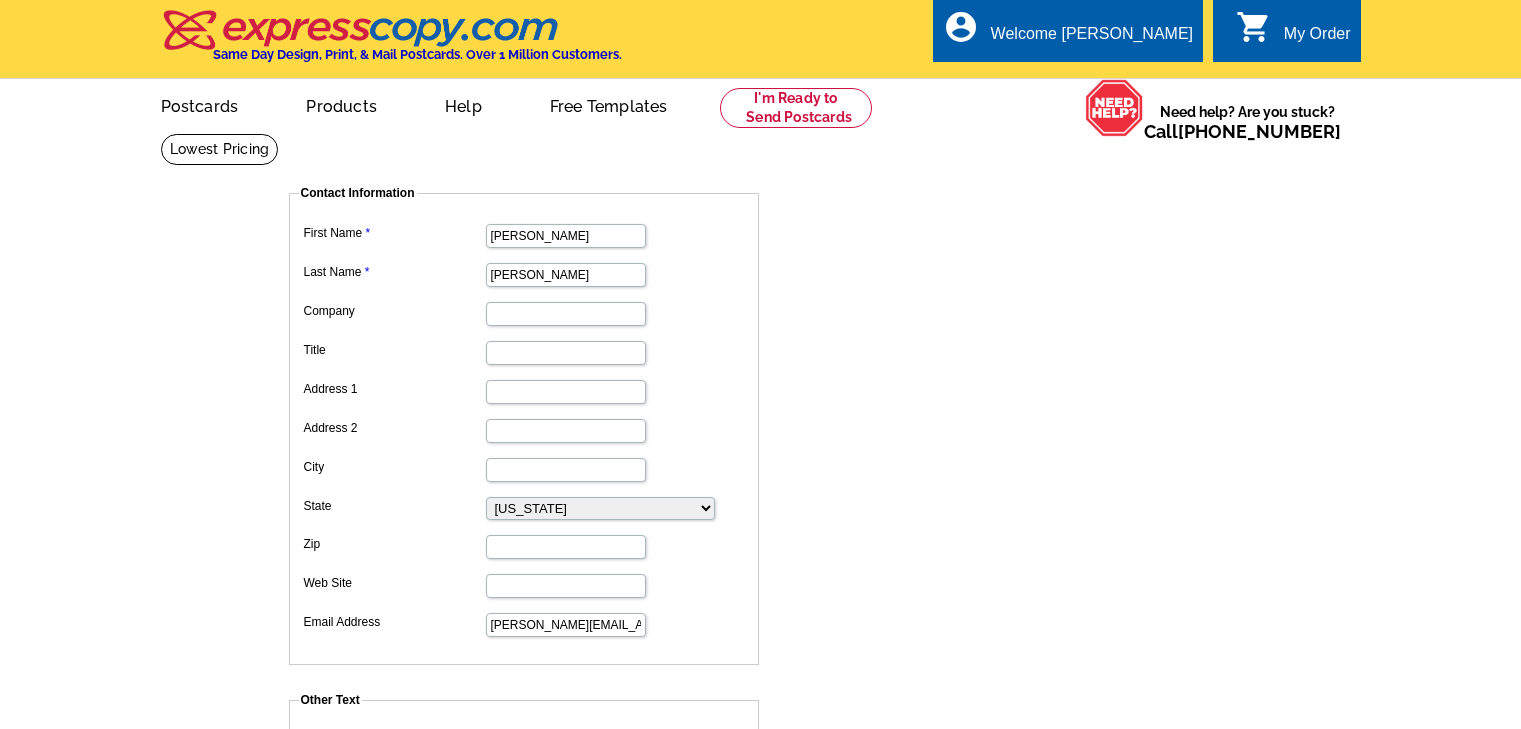scroll, scrollTop: 0, scrollLeft: 0, axis: both 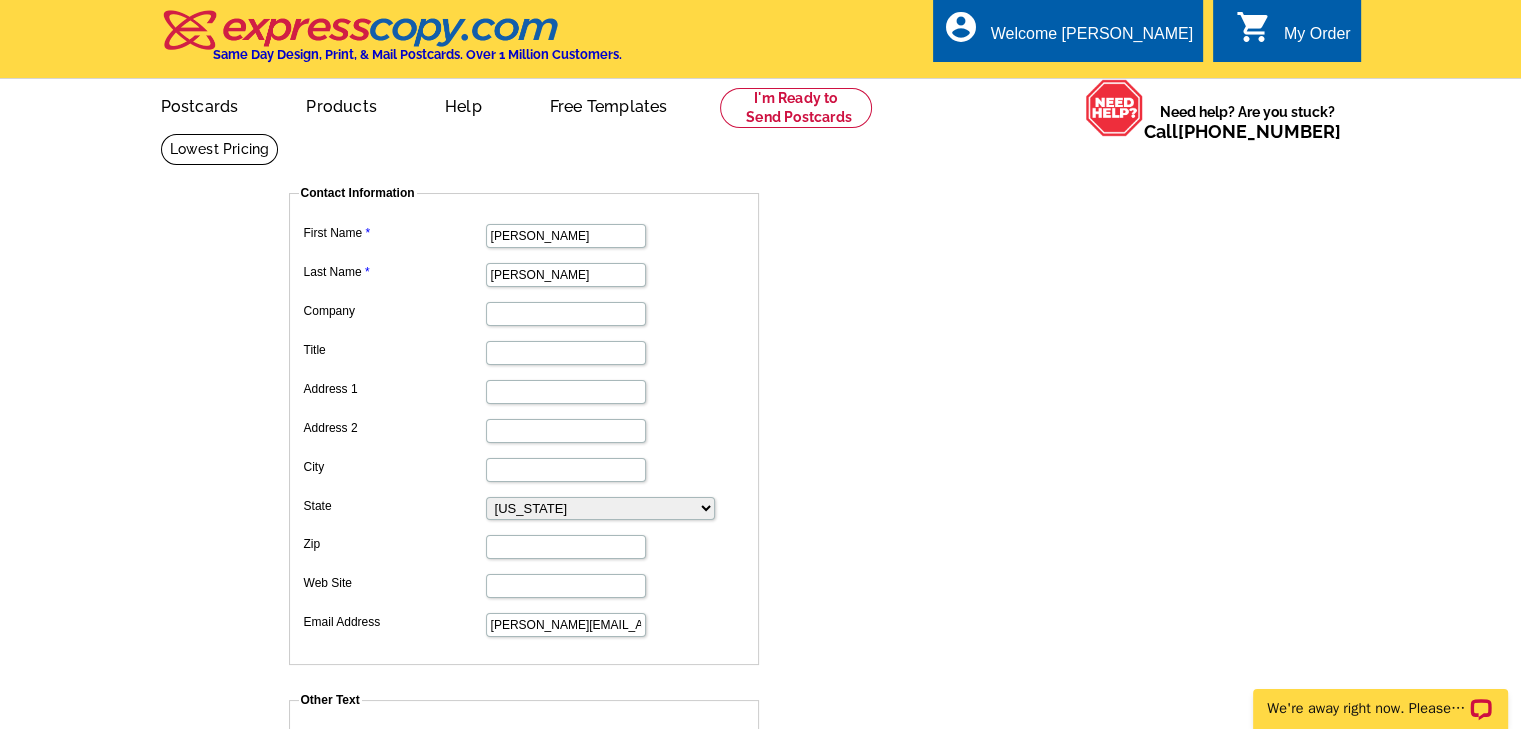 click on "Address 1" at bounding box center [394, 389] 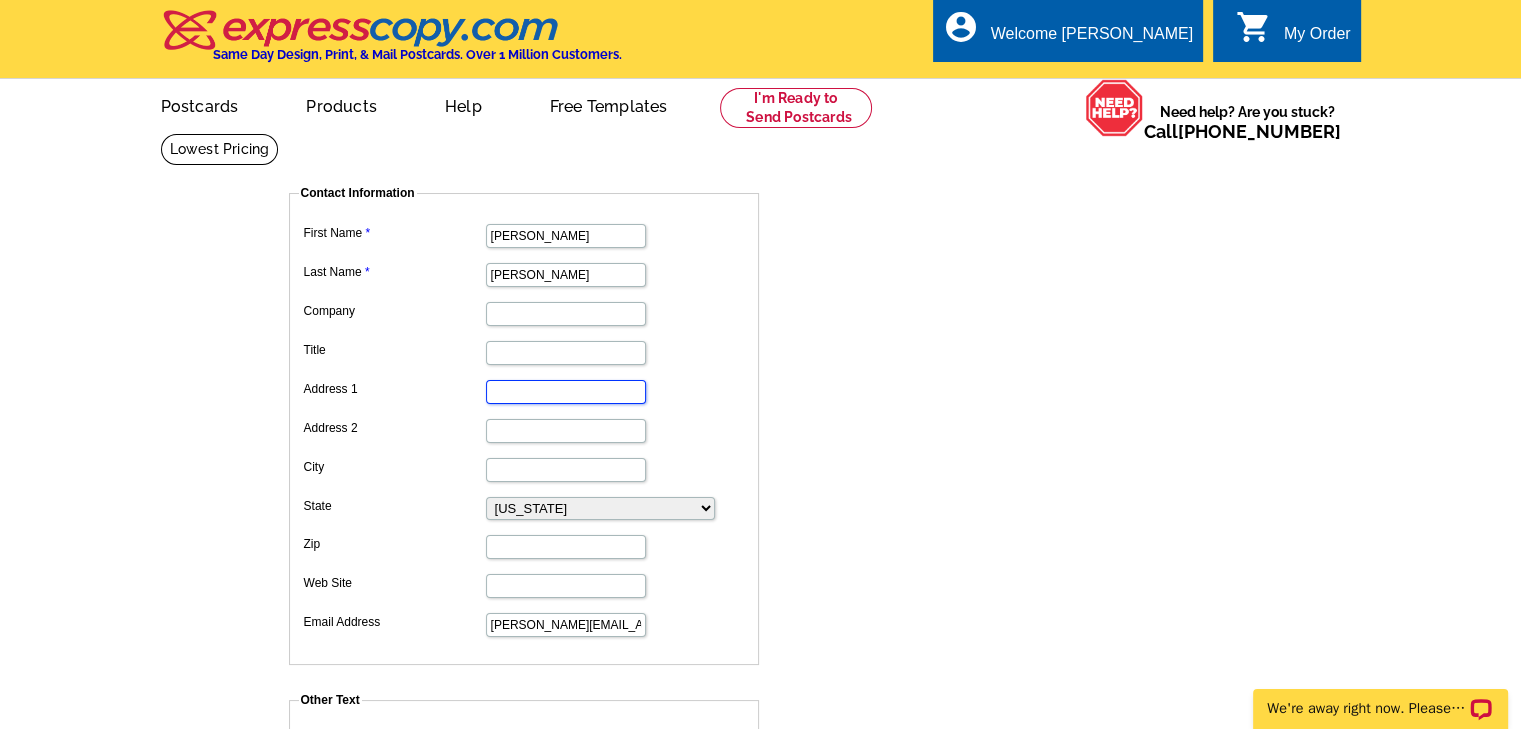 click on "Address 1" at bounding box center [566, 392] 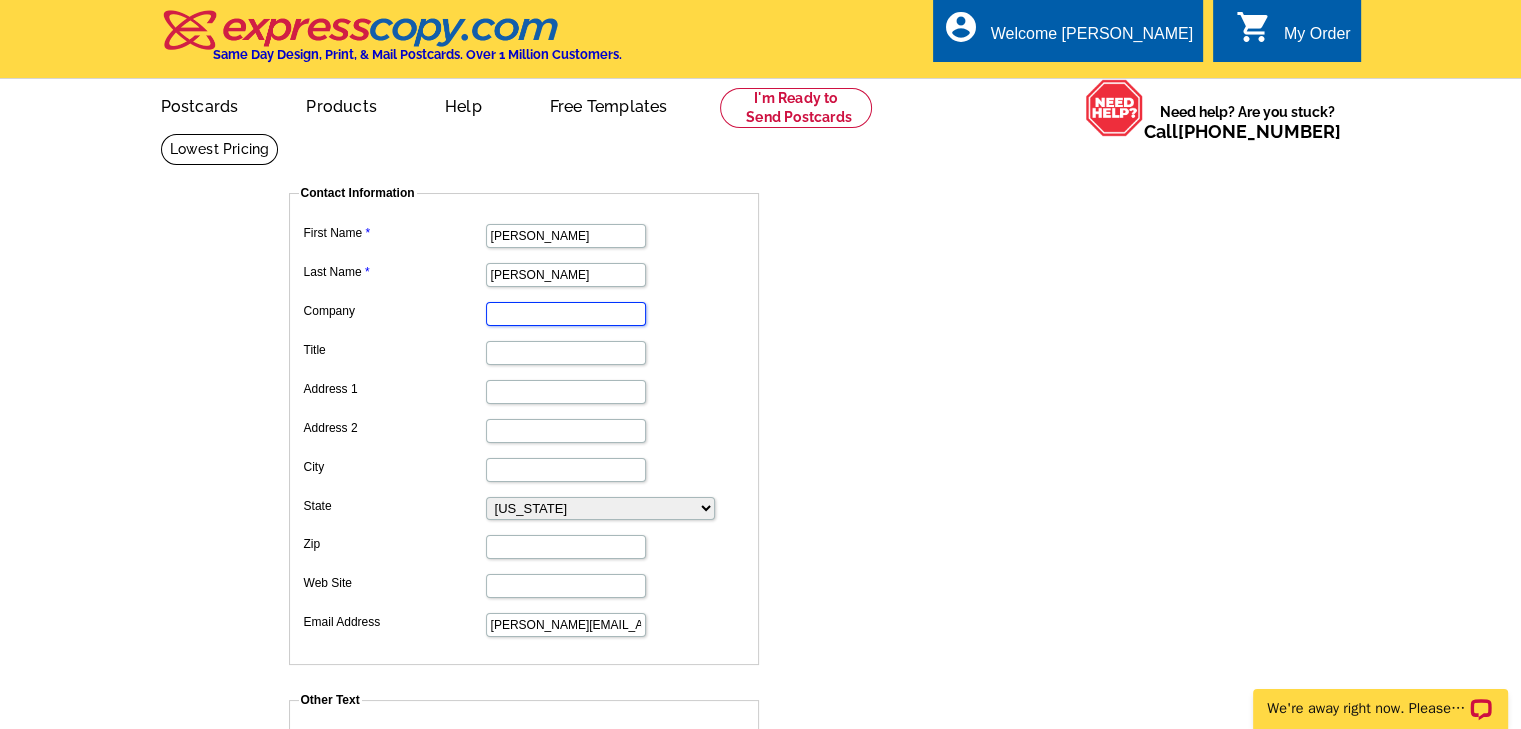 click on "Company" at bounding box center [566, 314] 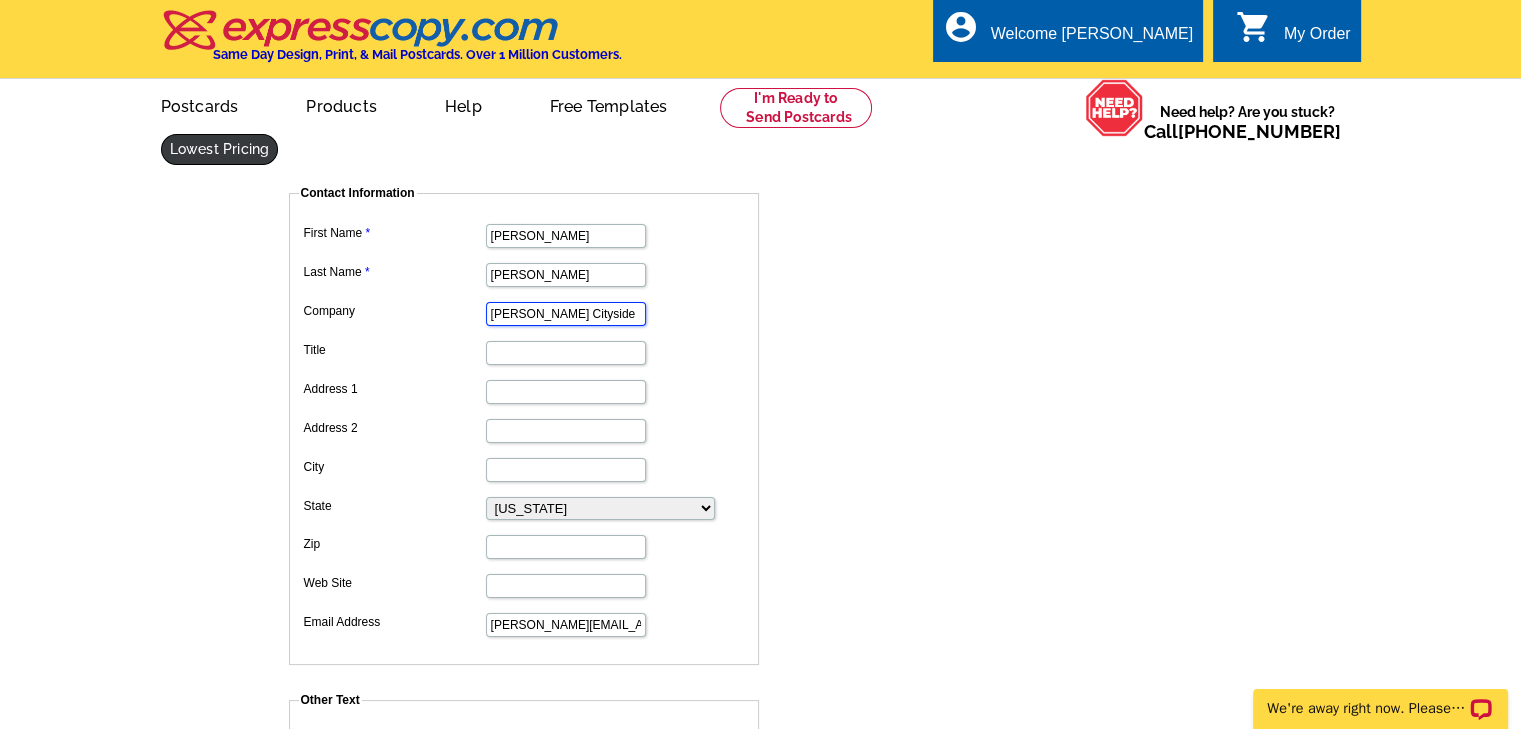 type on "Keller Williams Cityside" 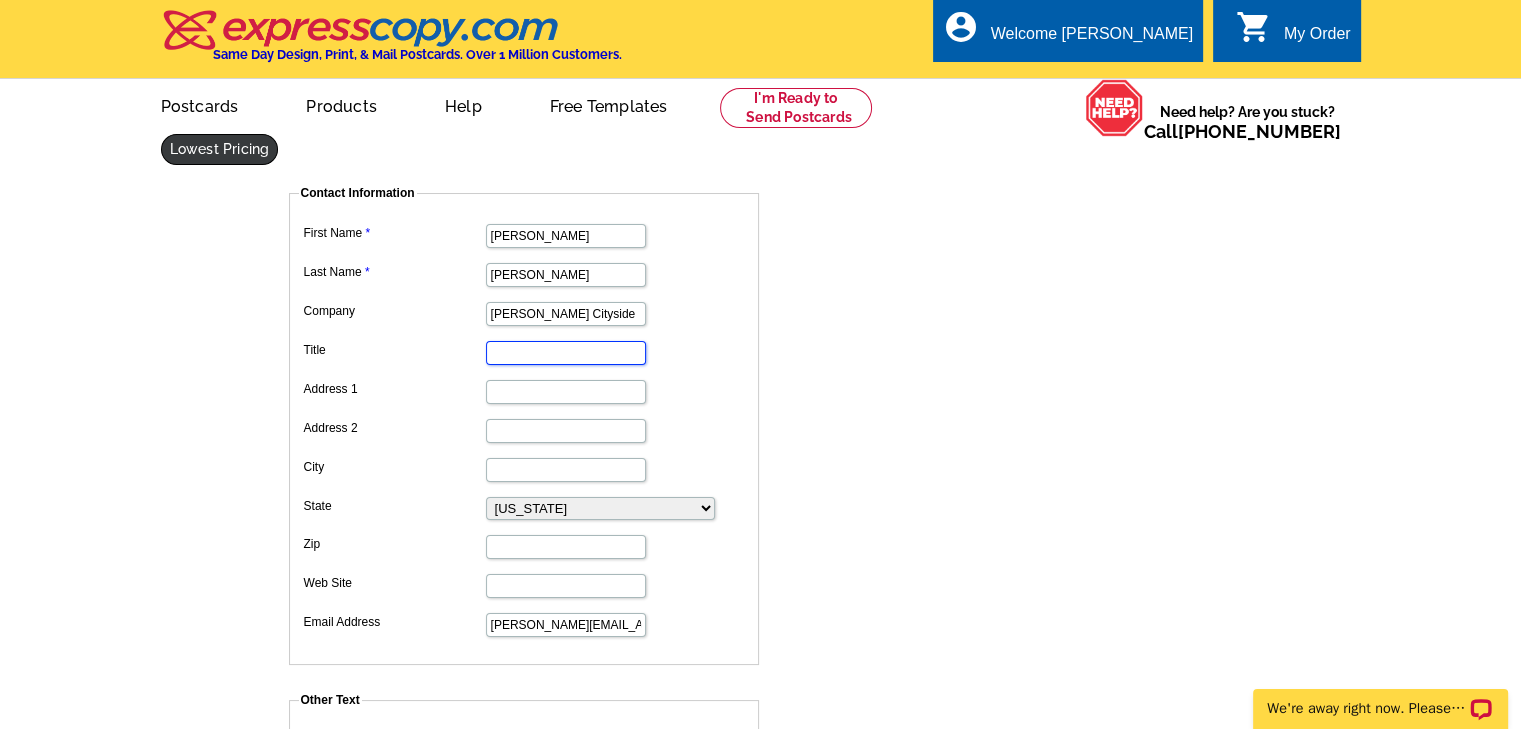 scroll, scrollTop: 0, scrollLeft: 0, axis: both 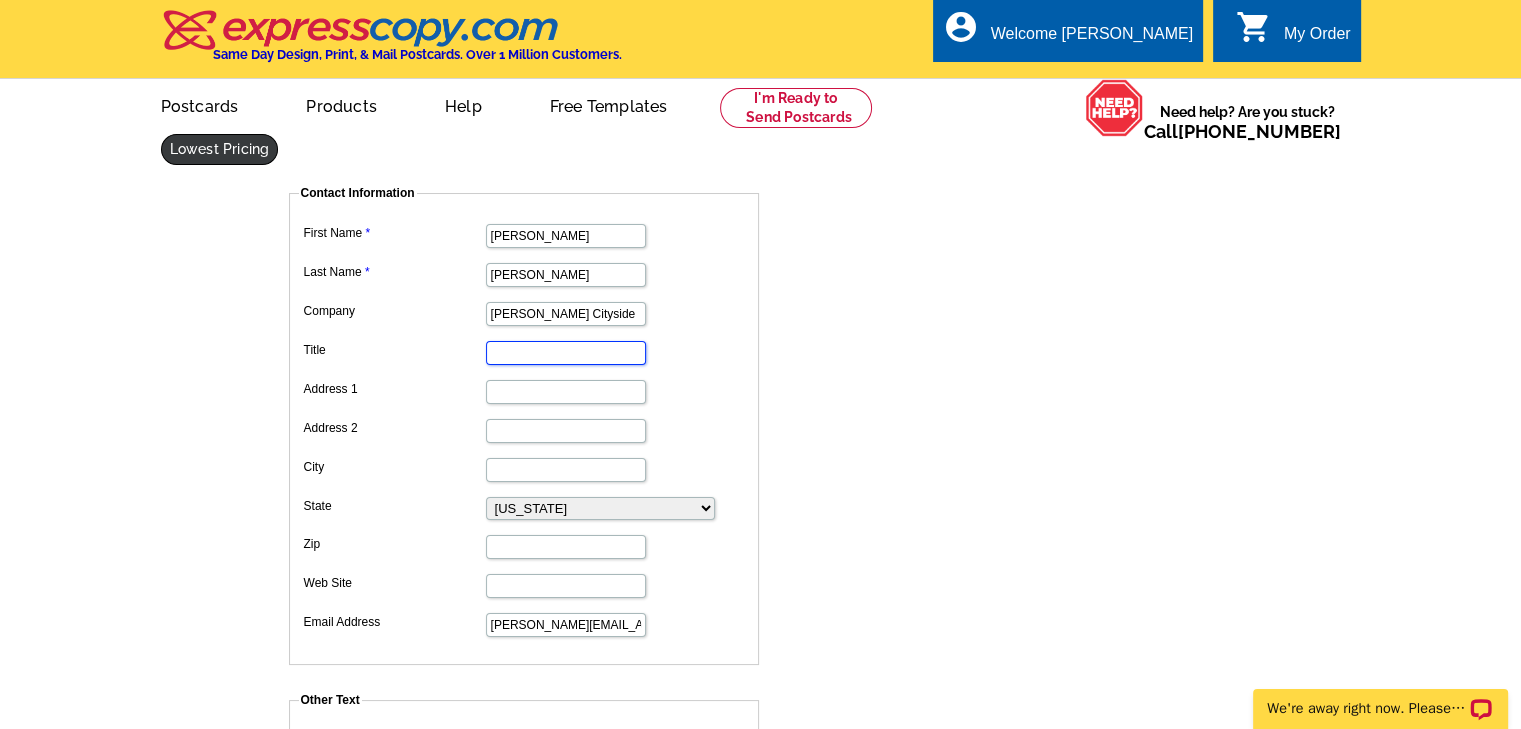type on "s" 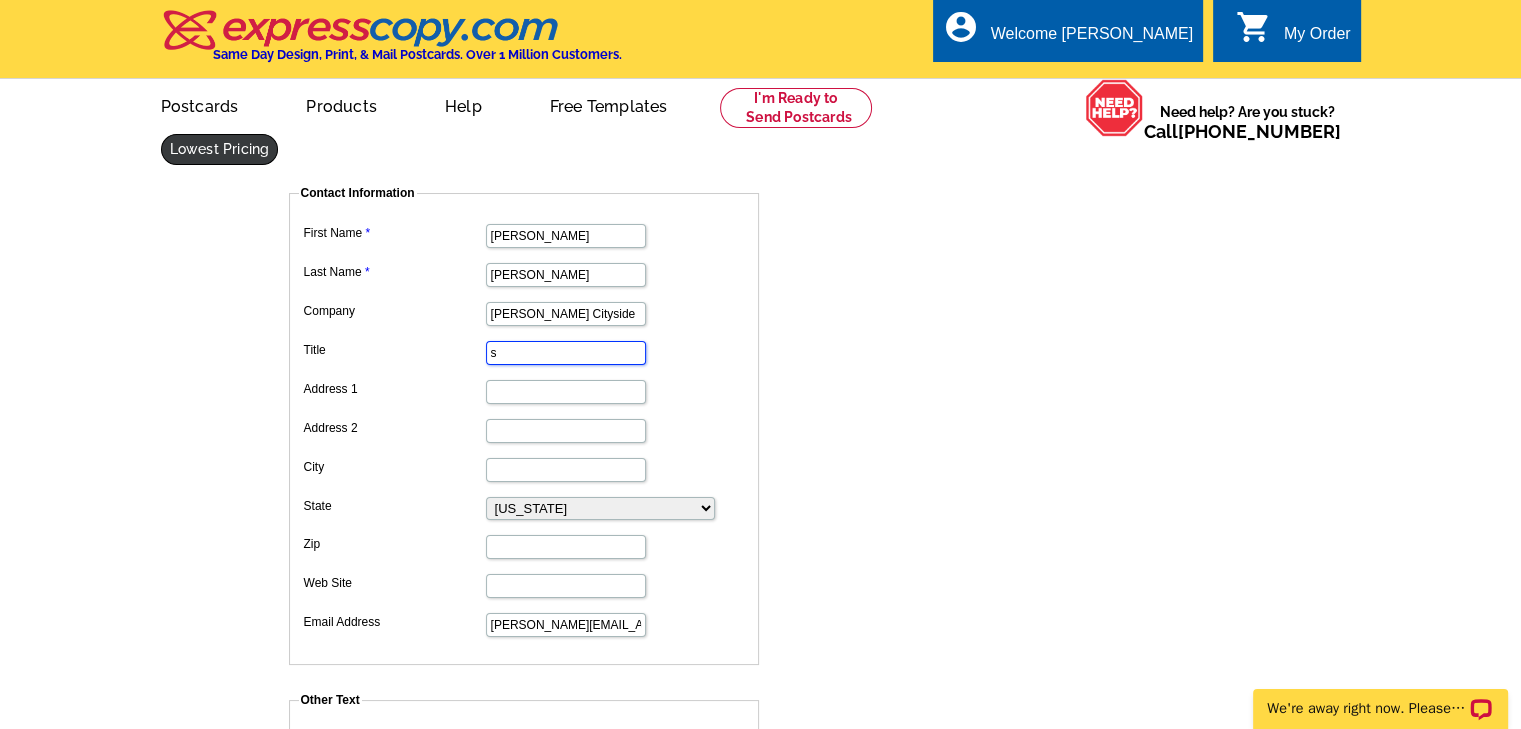 type 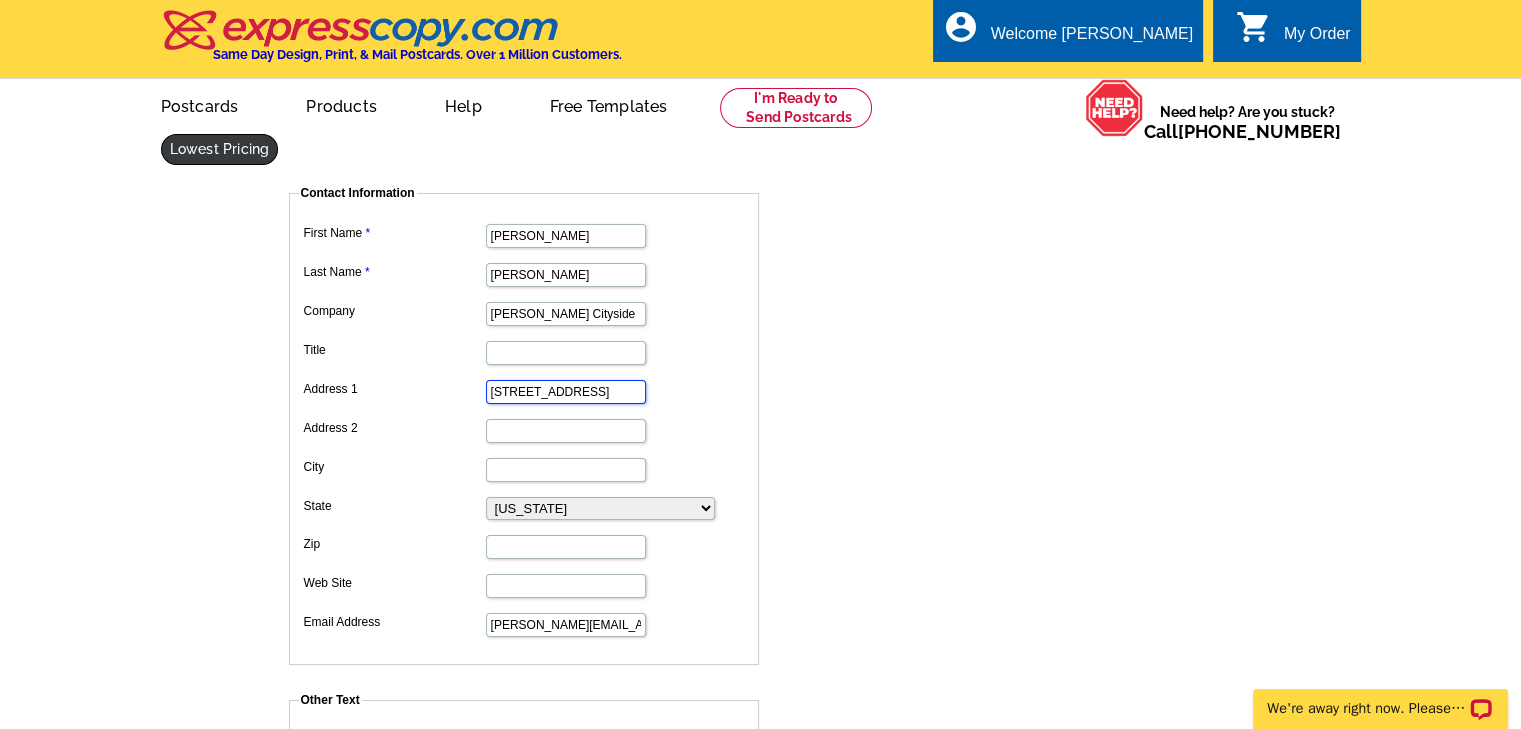 scroll, scrollTop: 0, scrollLeft: 10, axis: horizontal 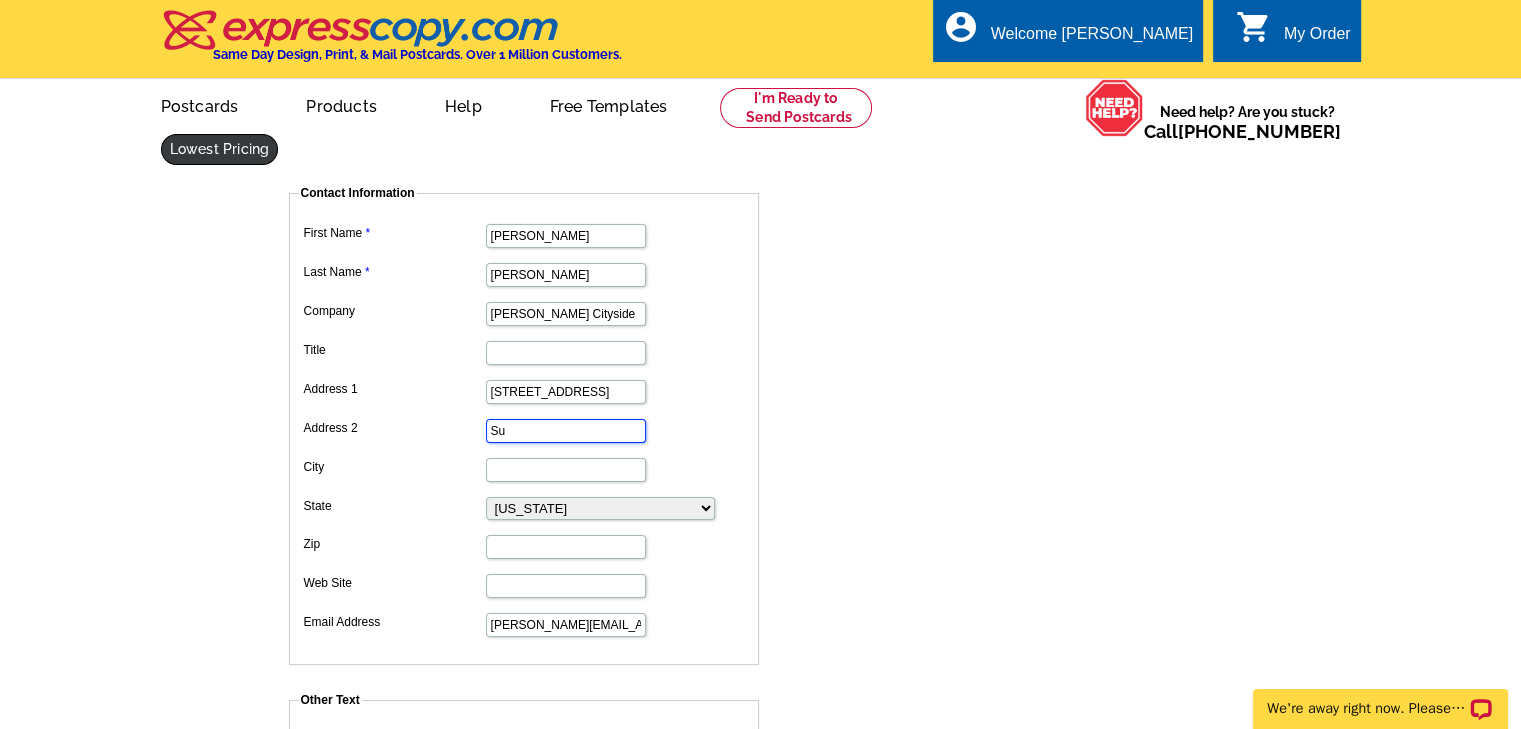 type on "Suite 134-360" 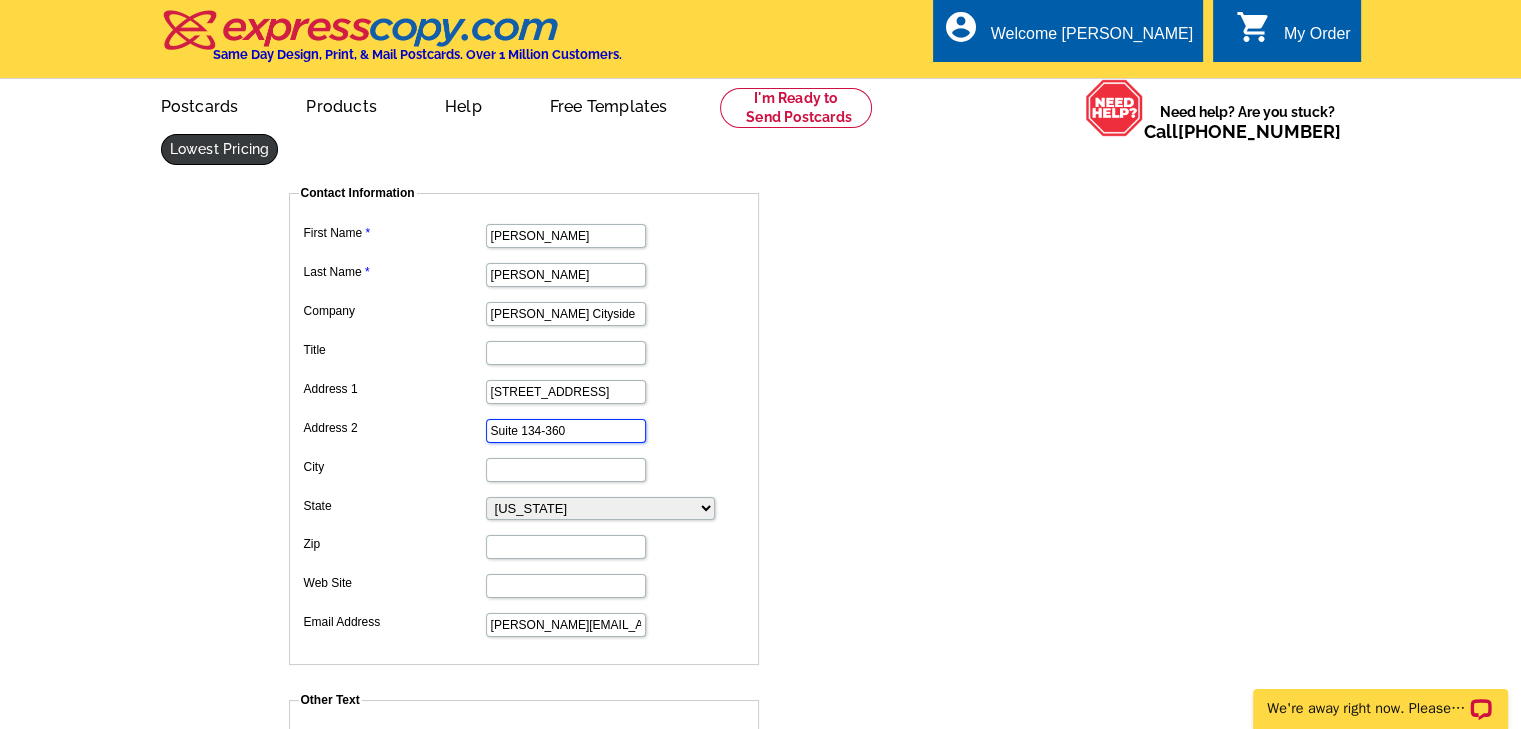 type on "Mableton" 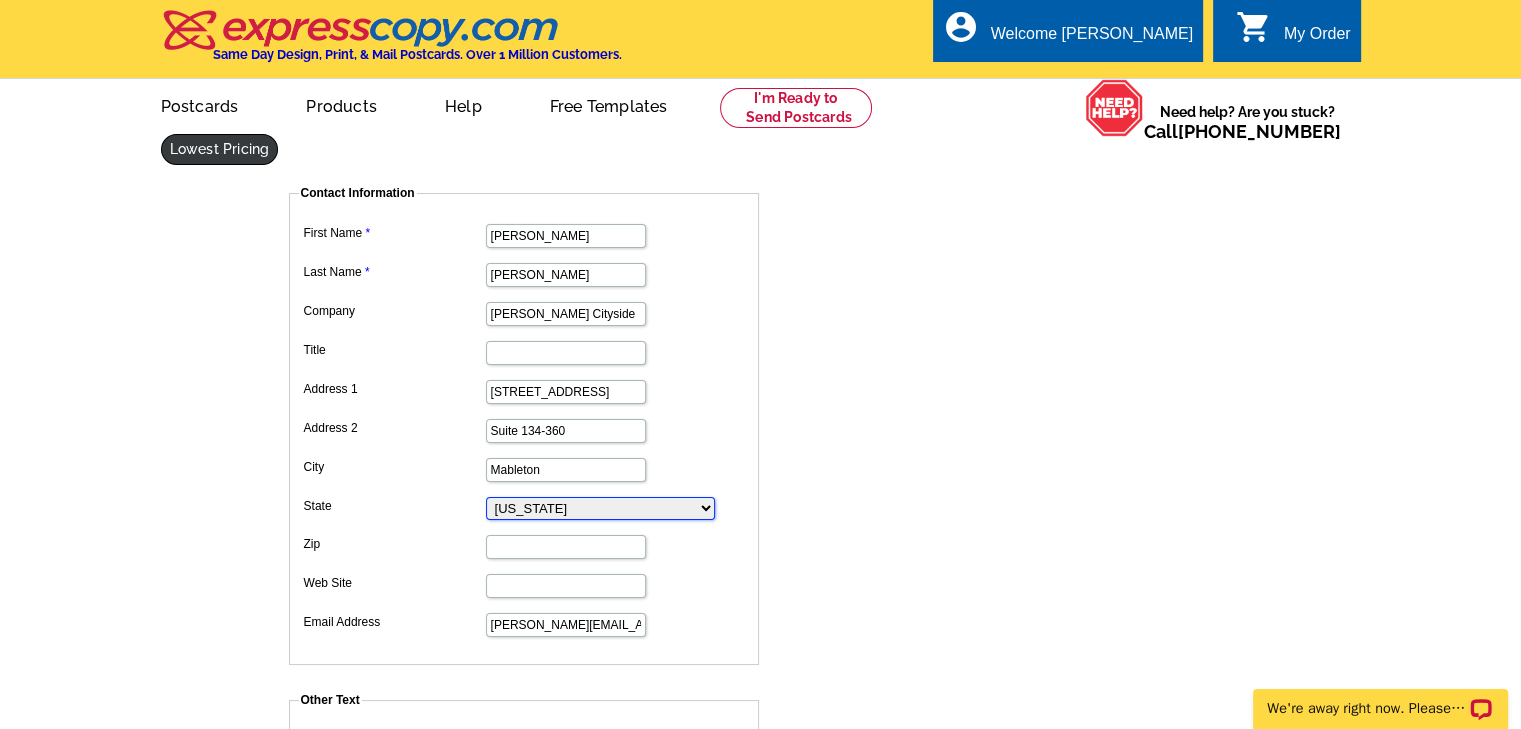 select on "10" 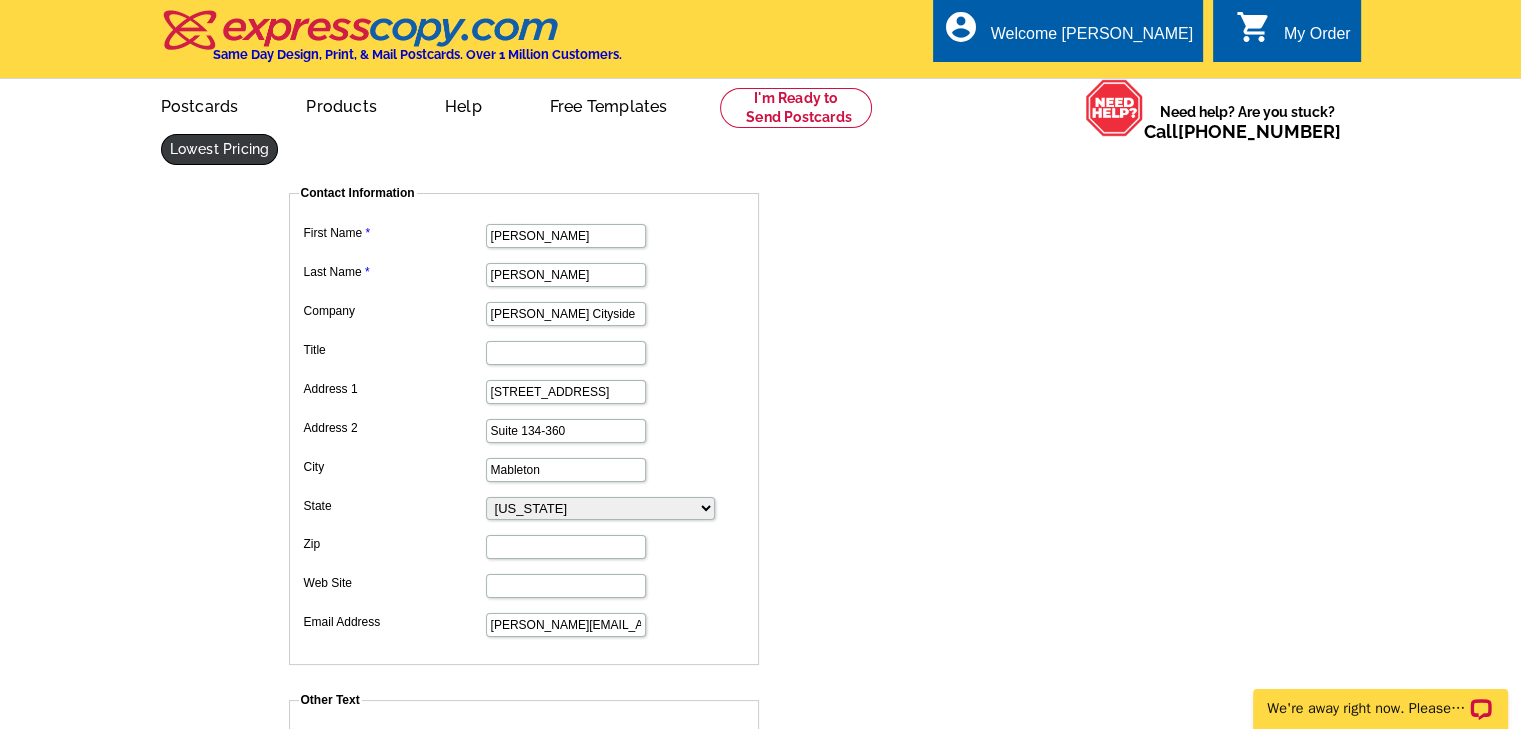 type on "30126" 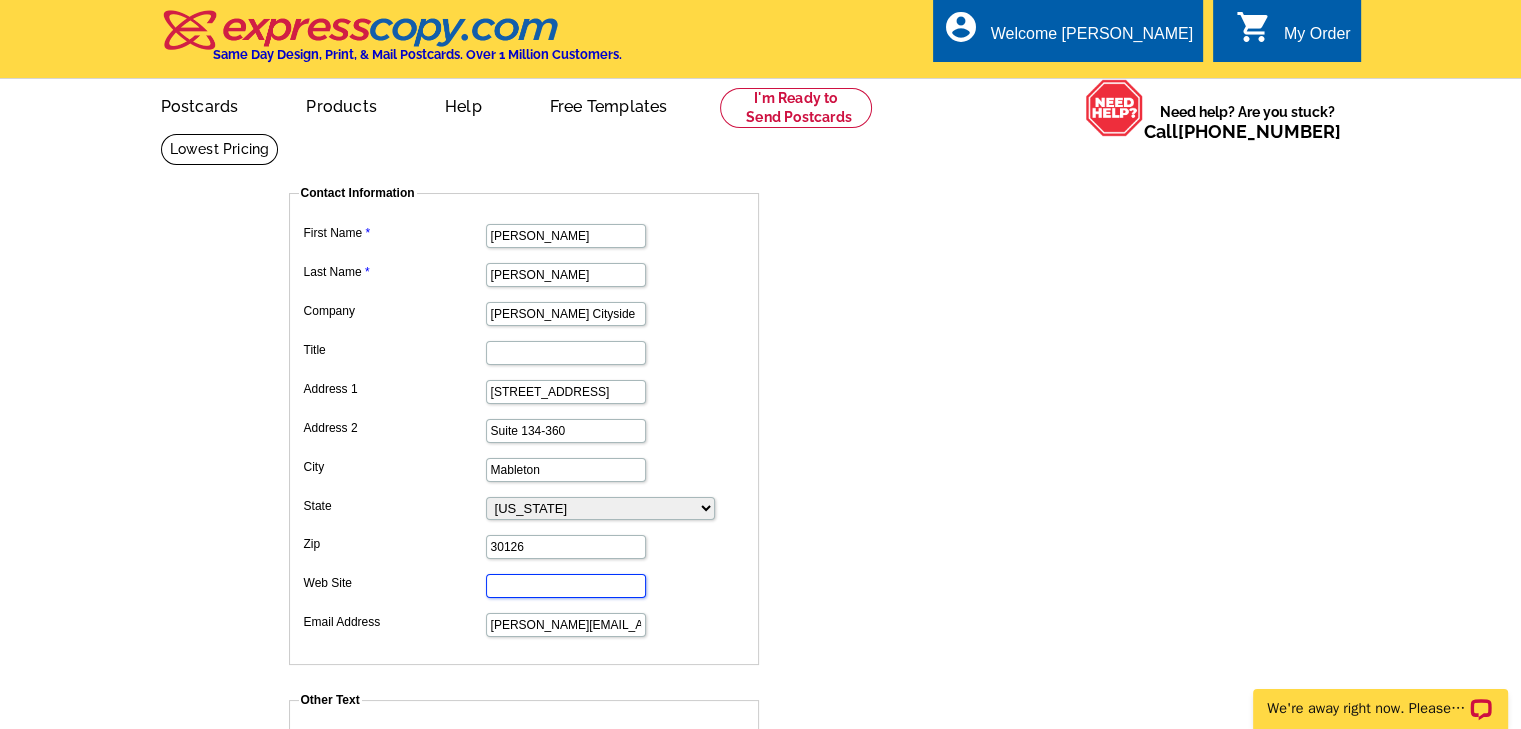 click on "Web Site" at bounding box center (566, 586) 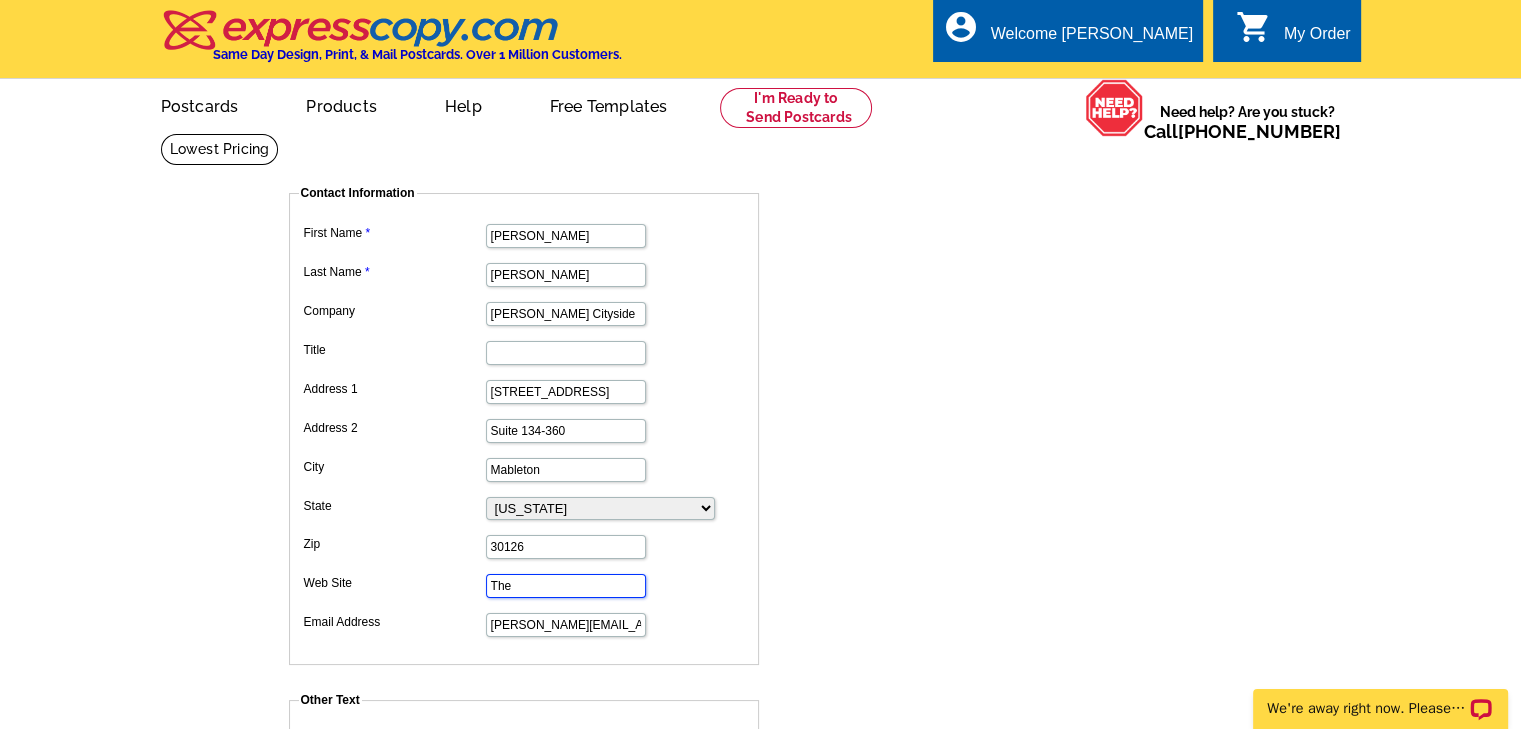 type on "TheRealEstateMaven.net" 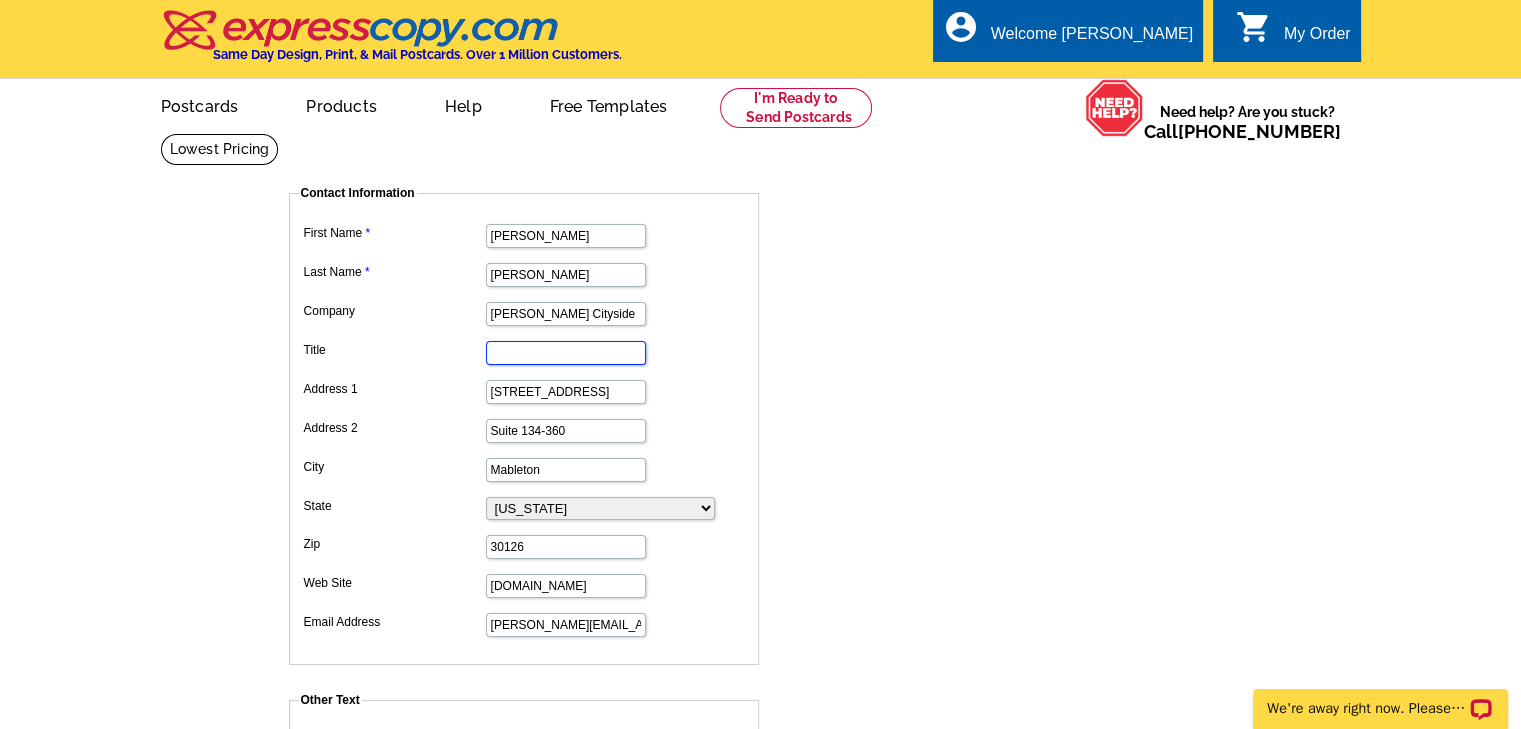 click on "Title" at bounding box center [566, 353] 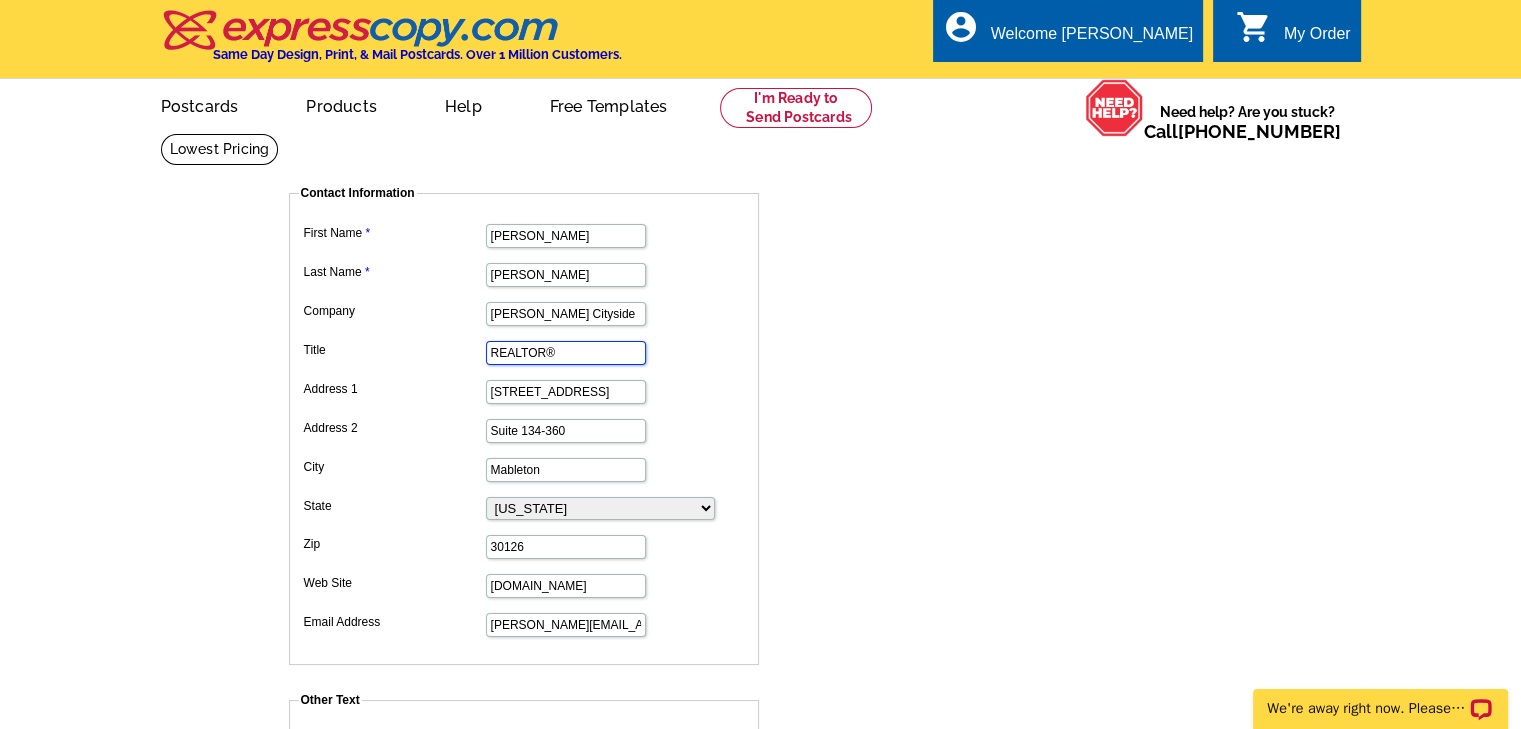 type on "REALTOR®" 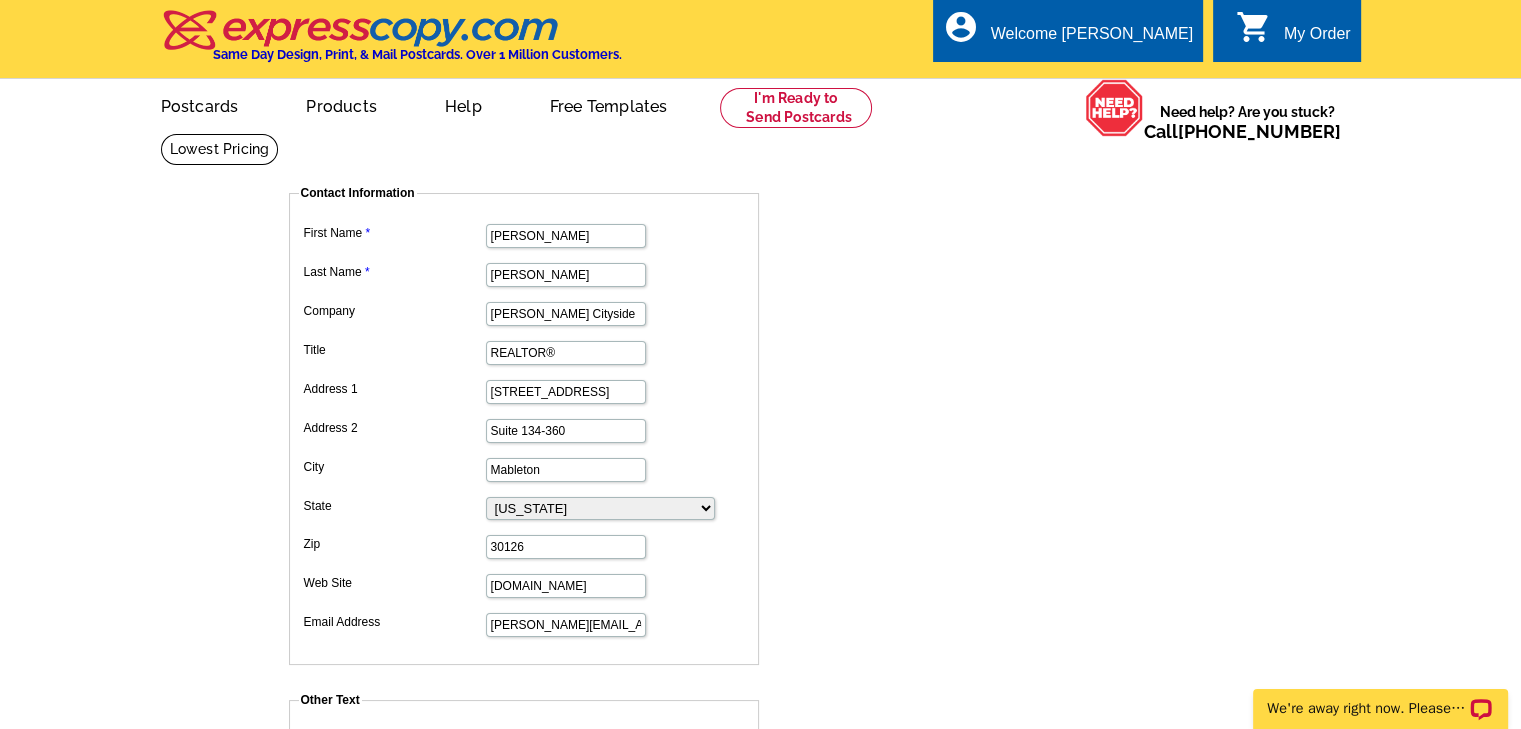 click on "Contact Information
First Name
Jackye
Last Name
Mumphrey
Company
Keller Williams Cityside
Title
REALTOR®
Address 1
1400 Veterans Memorial Hwy
Address 2
Suite 134-360
City
Mableton
State
Alabama
Alaska
Arizona
Arkansas
California
Colorado
Connecticut
D.C.
Delaware
Florida
Georgia
Hawaii
Idaho
Illinois
Indiana
Iowa
Kansas
Kentucky
Louisiana
Maine
Maryland
Massachusetts
Michigan
Minnesota
Mississippi
Missouri
Montana
Nebraska
Nevada
New Hampshire
New Jersey
New Mexico
New York
North Carolina
North Dakota
Ohio
Oklahoma
Oregon
Pennsylvania
Rhode Island
South Carolina
South Dakota
Tennessee
Texas
Utah
Vermont
Virginia
Washington
West Virginia
Wisconsin
Wyoming" at bounding box center (769, 933) 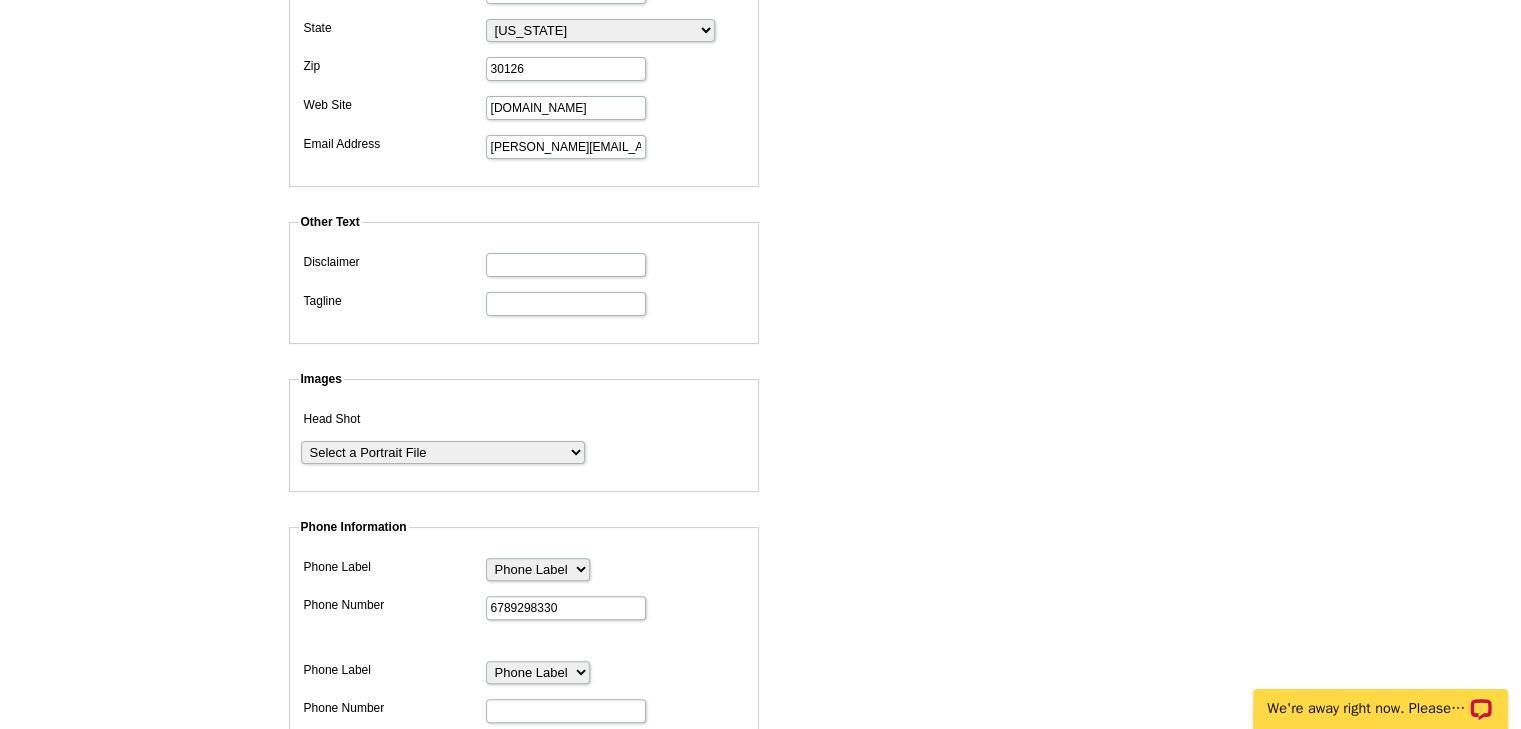 scroll, scrollTop: 480, scrollLeft: 0, axis: vertical 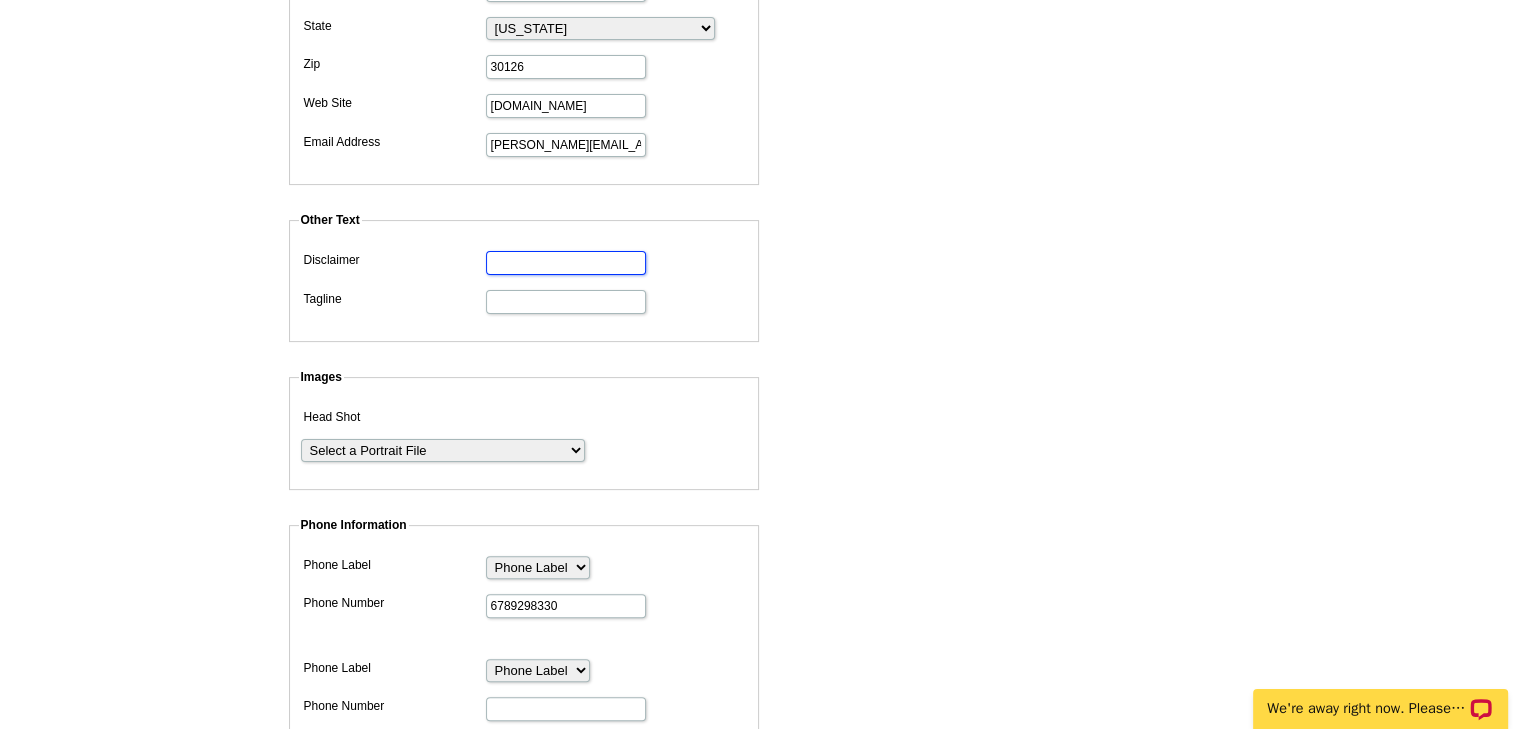 click on "Disclaimer" at bounding box center [566, 263] 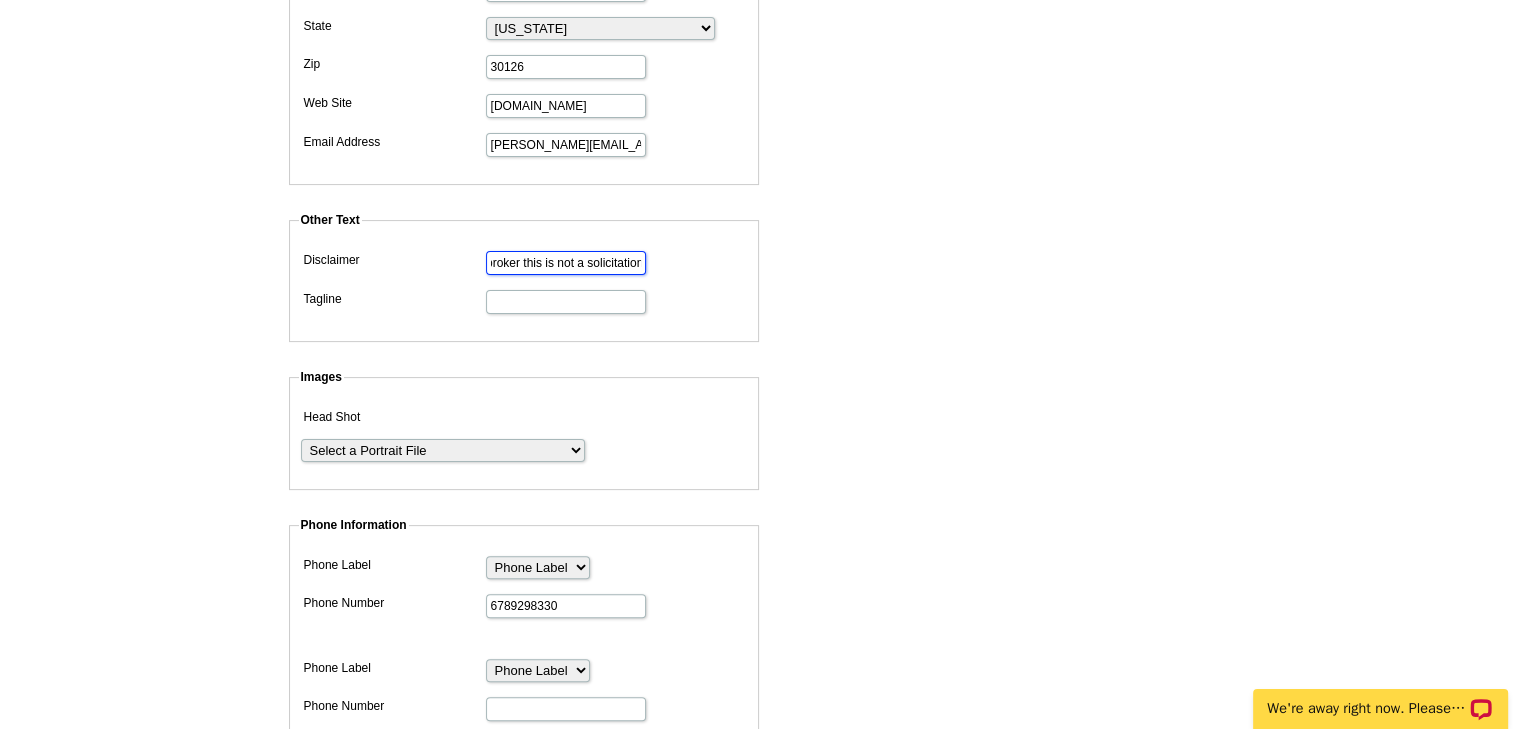 scroll, scrollTop: 0, scrollLeft: 130, axis: horizontal 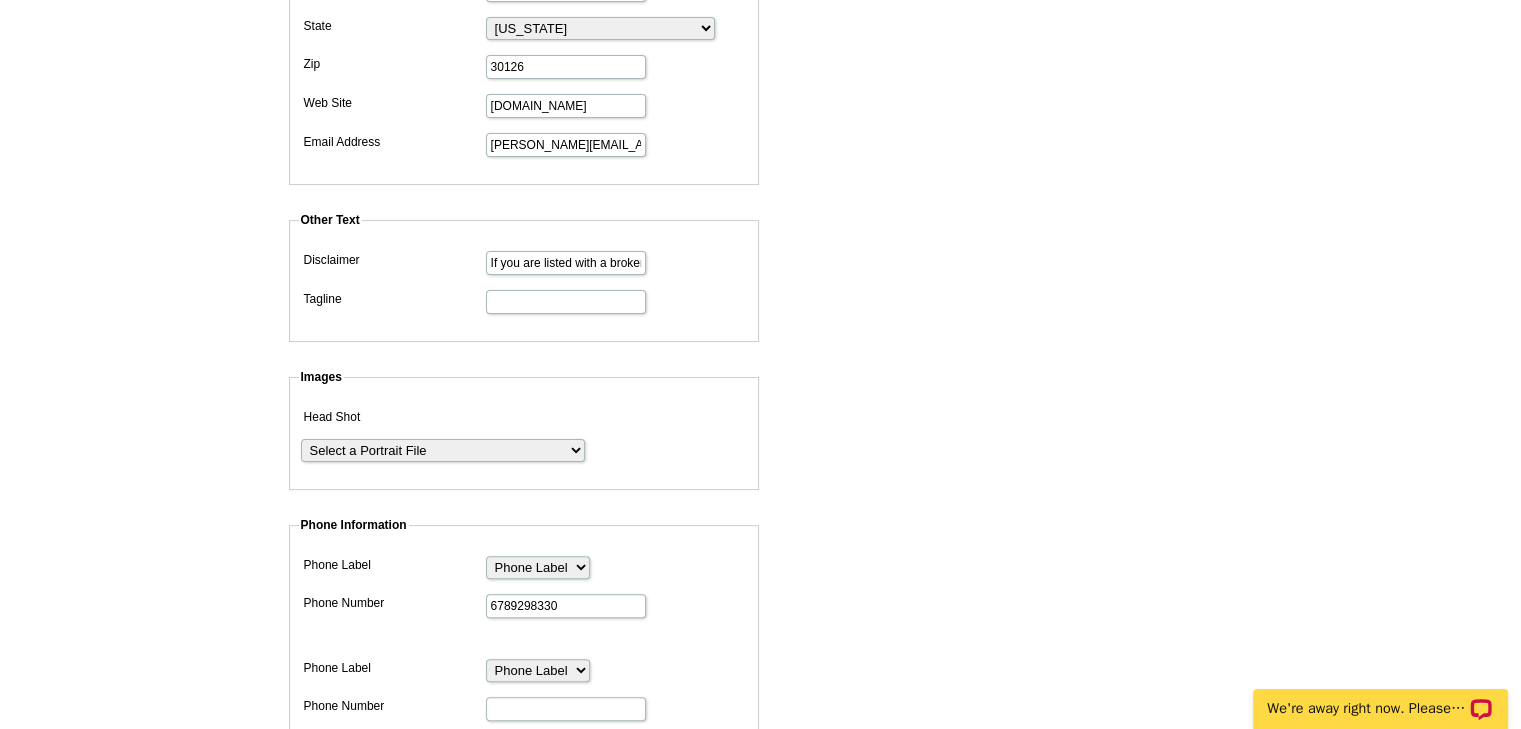 click at bounding box center [524, 300] 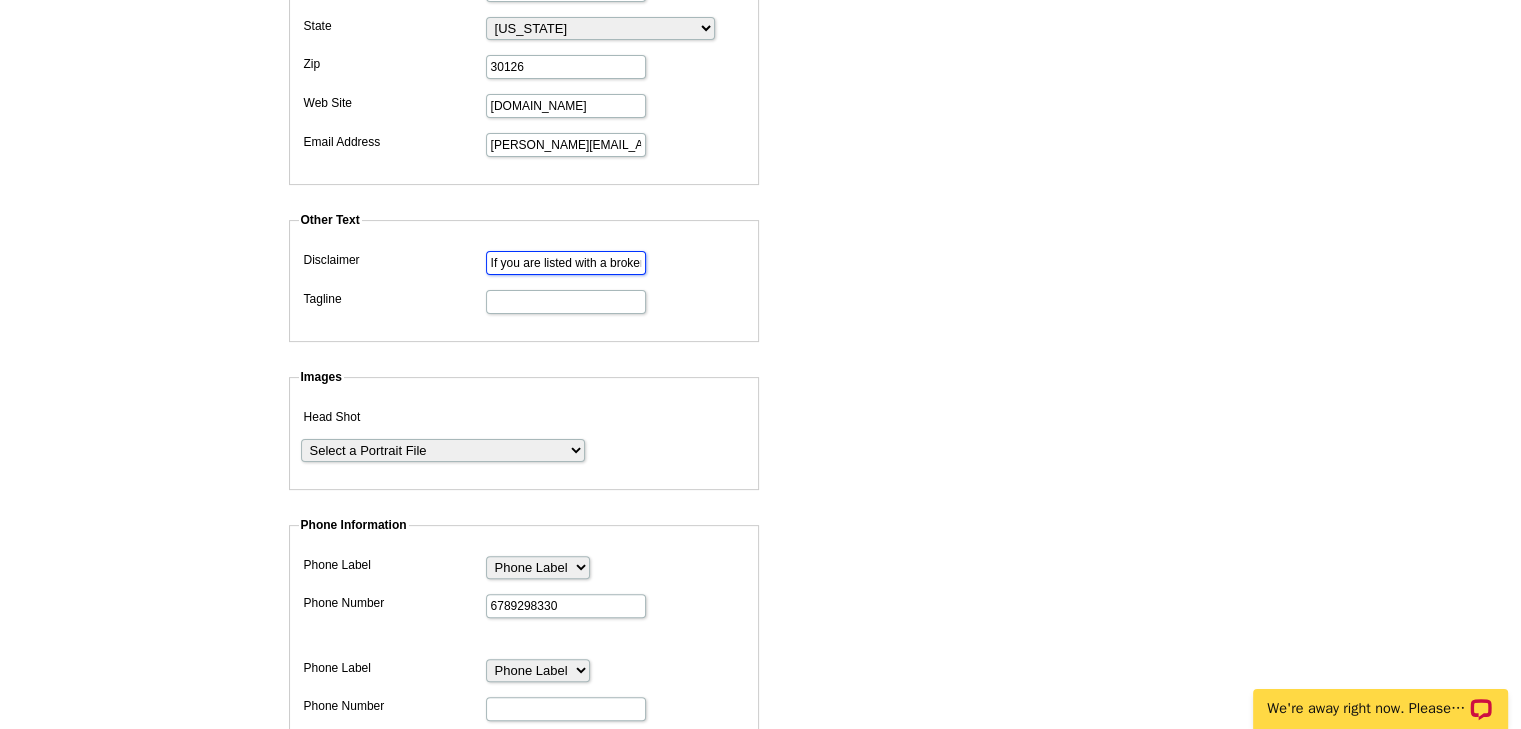 click on "If you are listed with a broker this is not a solicitation" at bounding box center [566, 263] 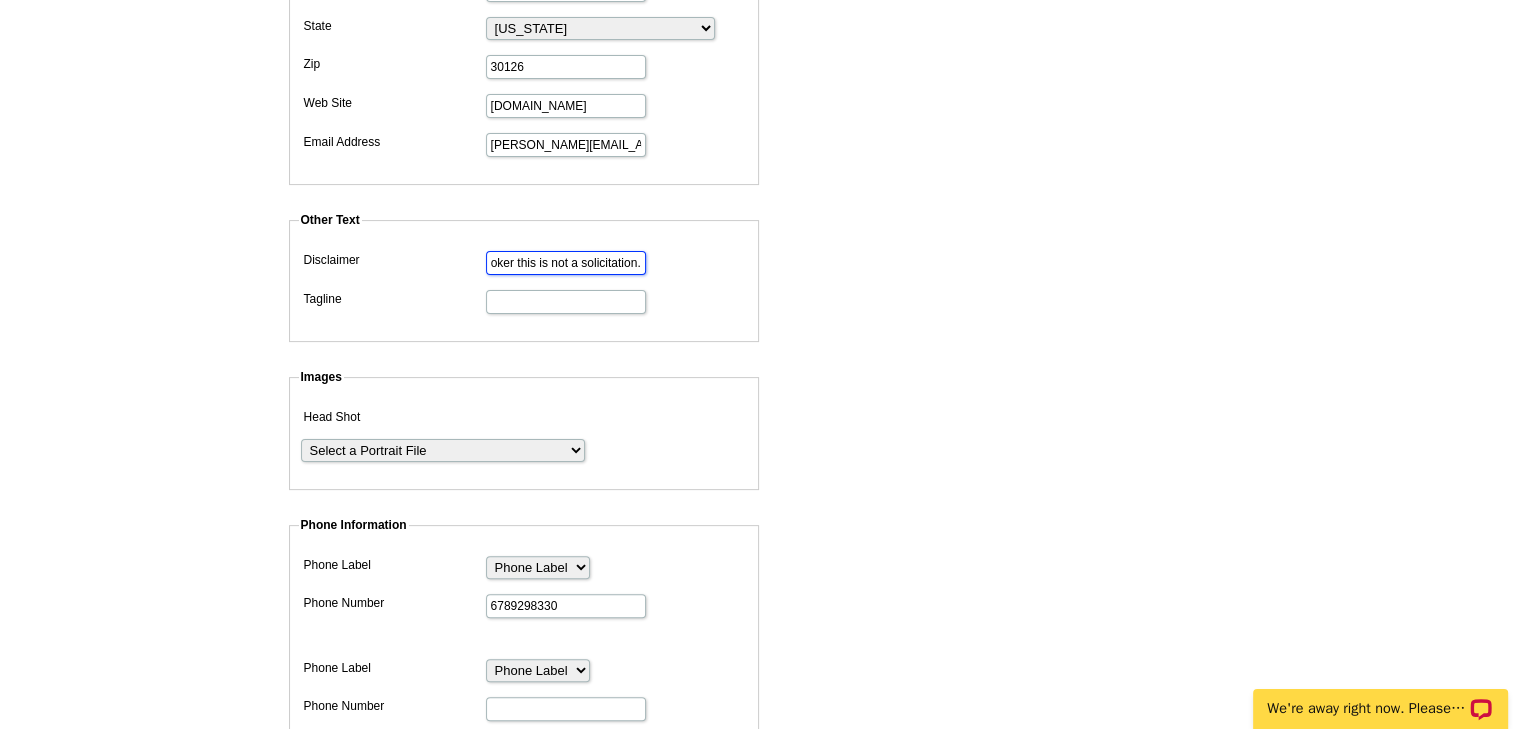 scroll, scrollTop: 0, scrollLeft: 134, axis: horizontal 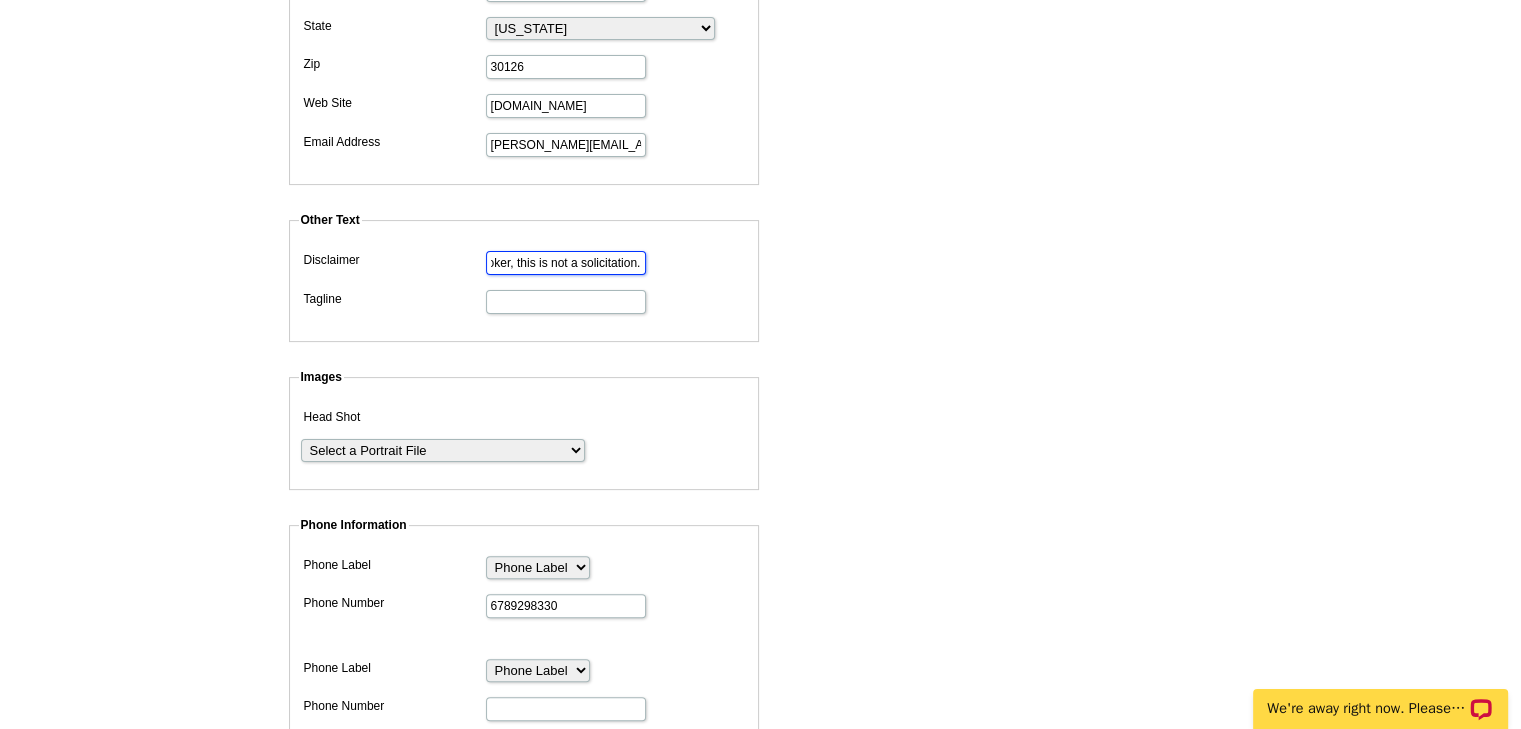 type on "If you are listed with a broker, this is not a solicitation." 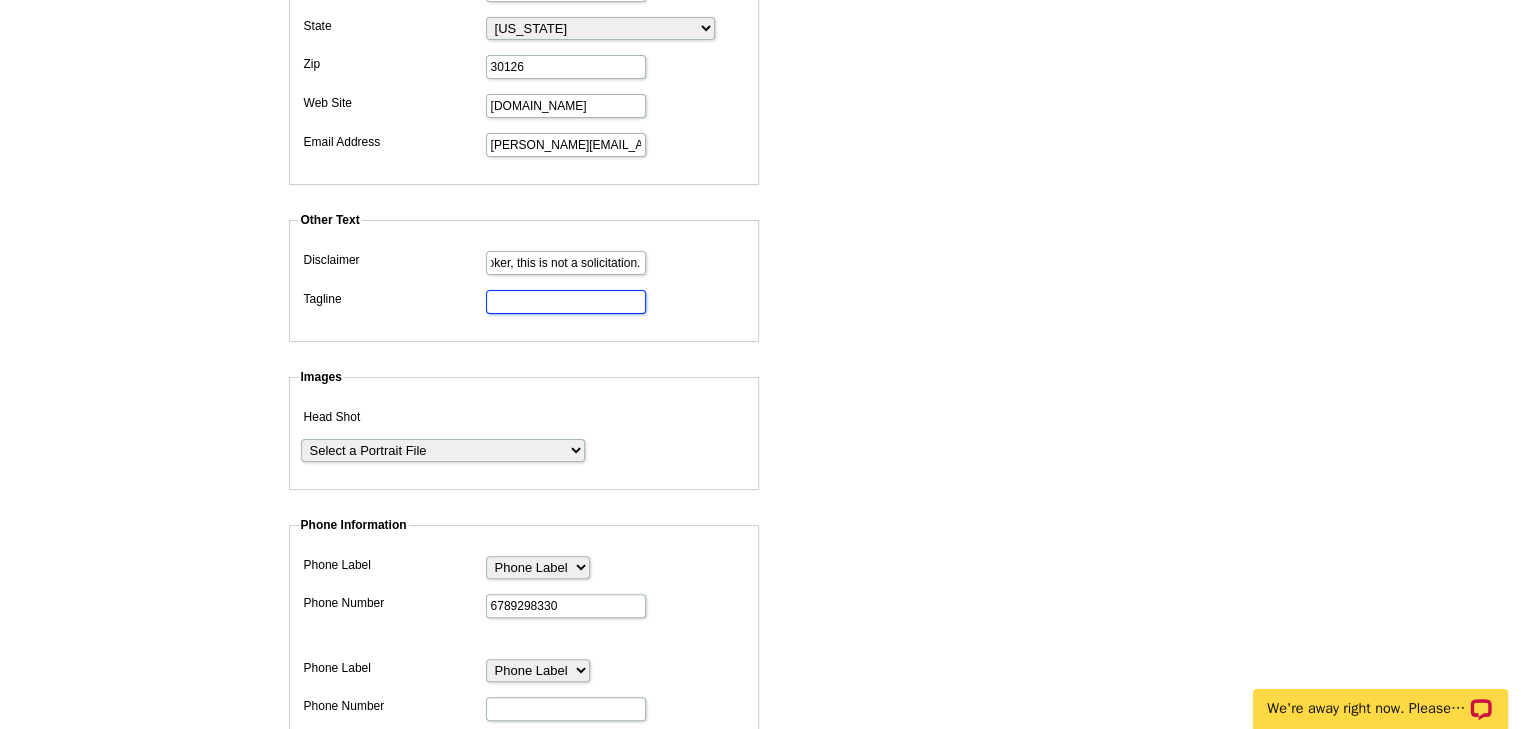 click on "Tagline" at bounding box center (566, 302) 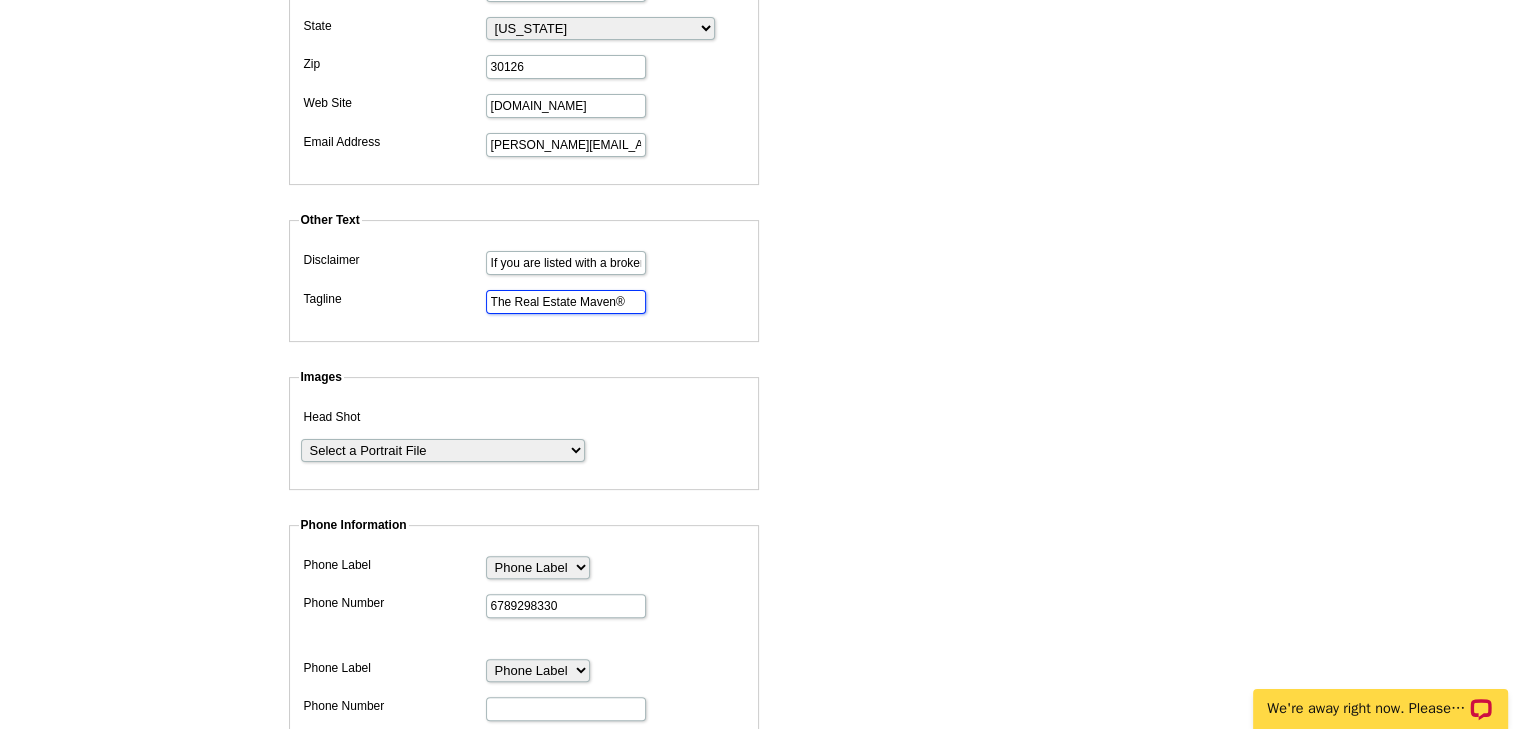 type on "The Real Estate Maven®" 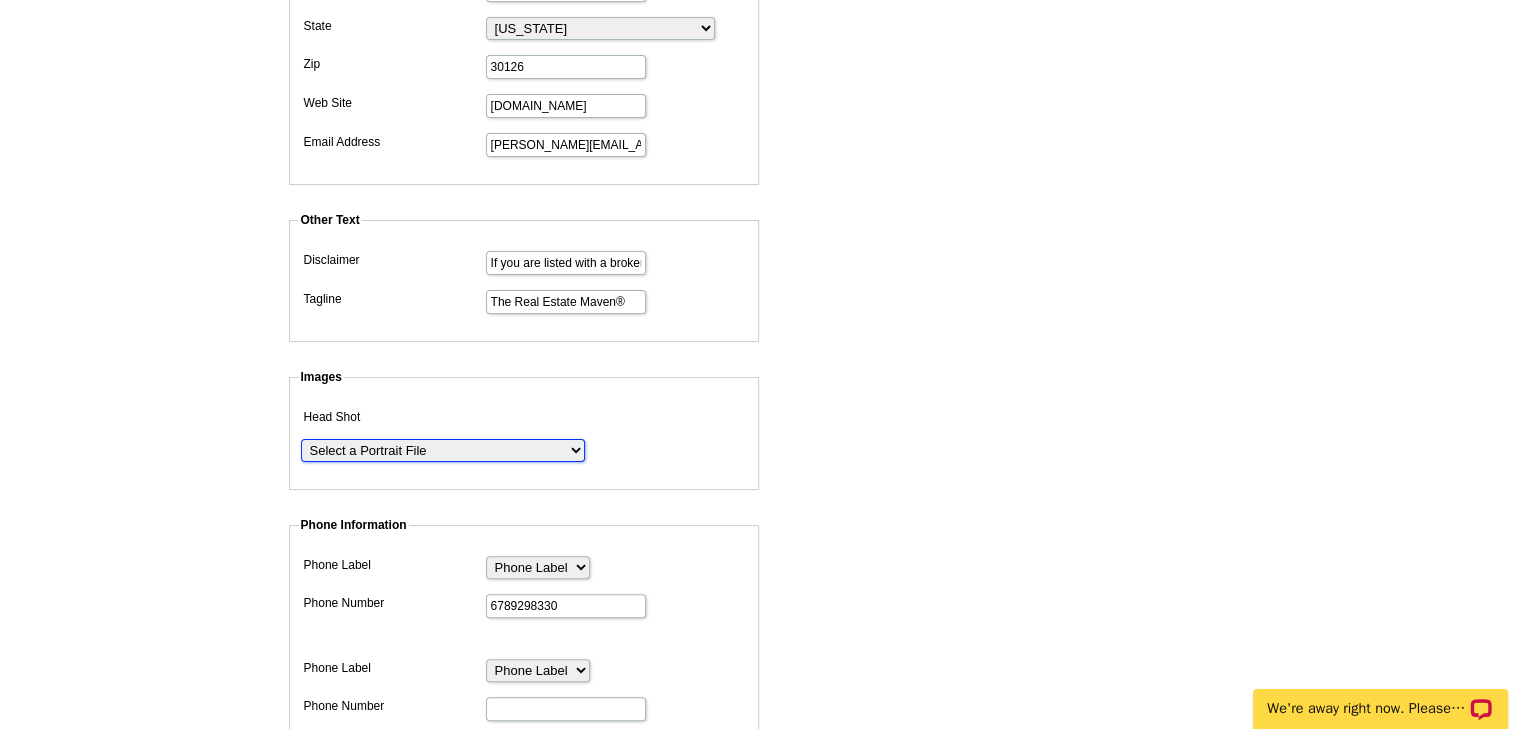 click on "Select a Portrait File
la8166745-m0o.jpg
DSC_2401.jpg
DSC_7062.jpg
KW cityside logo.png
cityside logo.png
DSC_7175.jpg
CELEBRATING 20 YEARS IN 2019 1.png" at bounding box center [443, 450] 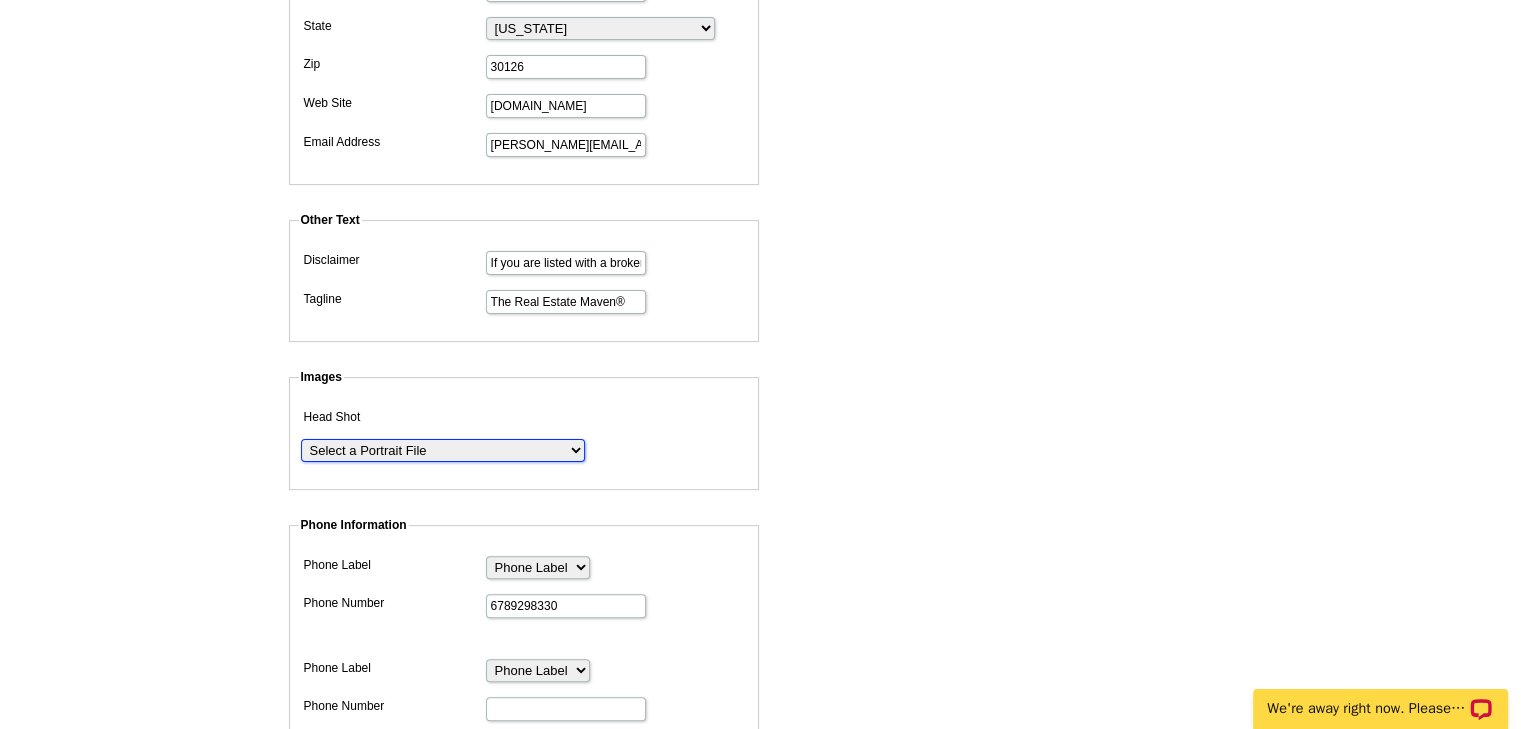 click on "Select a Portrait File
la8166745-m0o.jpg
DSC_2401.jpg
DSC_7062.jpg
KW cityside logo.png
cityside logo.png
DSC_7175.jpg
CELEBRATING 20 YEARS IN 2019 1.png" at bounding box center [443, 450] 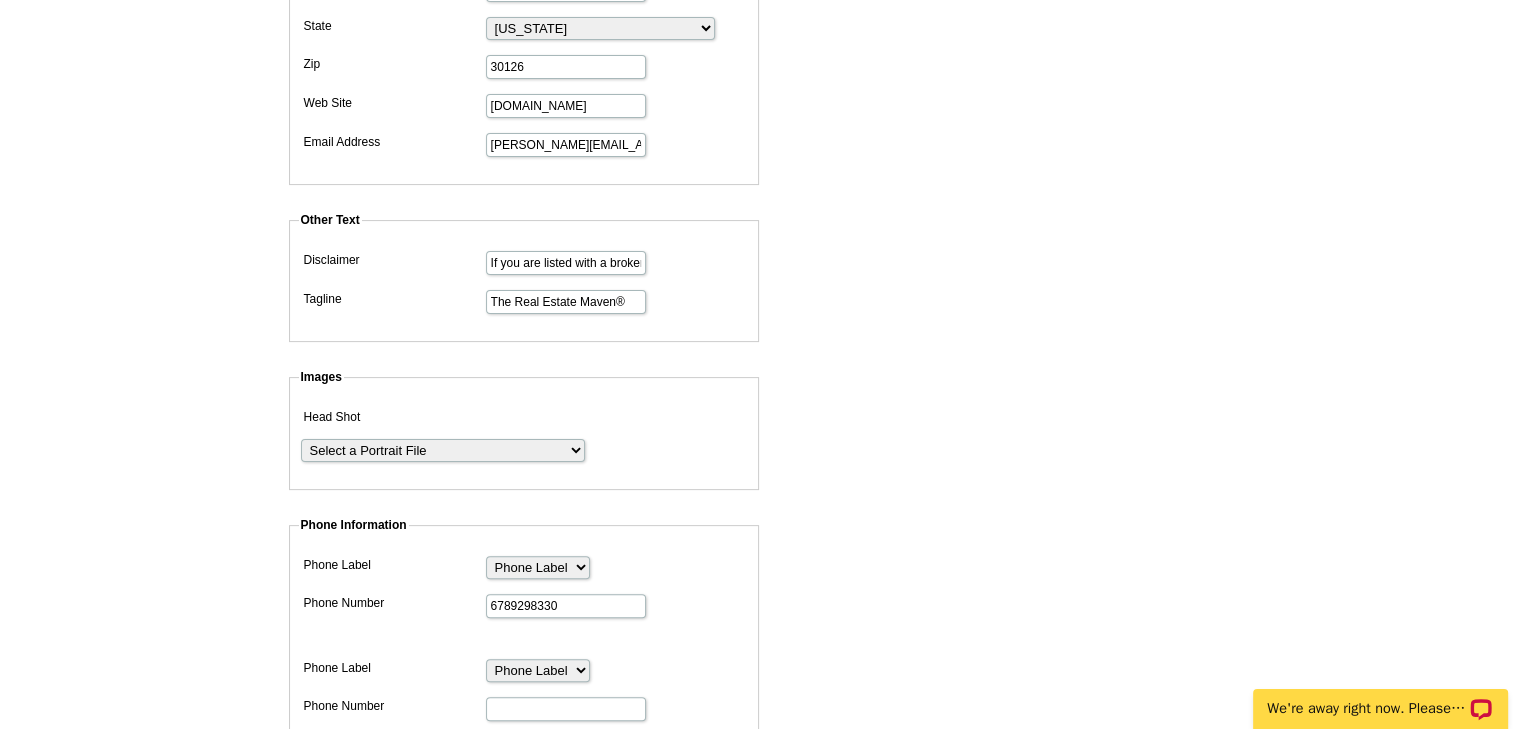 click on "Select a Portrait File
la8166745-m0o.jpg
DSC_2401.jpg
DSC_7062.jpg
KW cityside logo.png
cityside logo.png
DSC_7175.jpg
CELEBRATING 20 YEARS IN 2019 1.png" at bounding box center [524, 433] 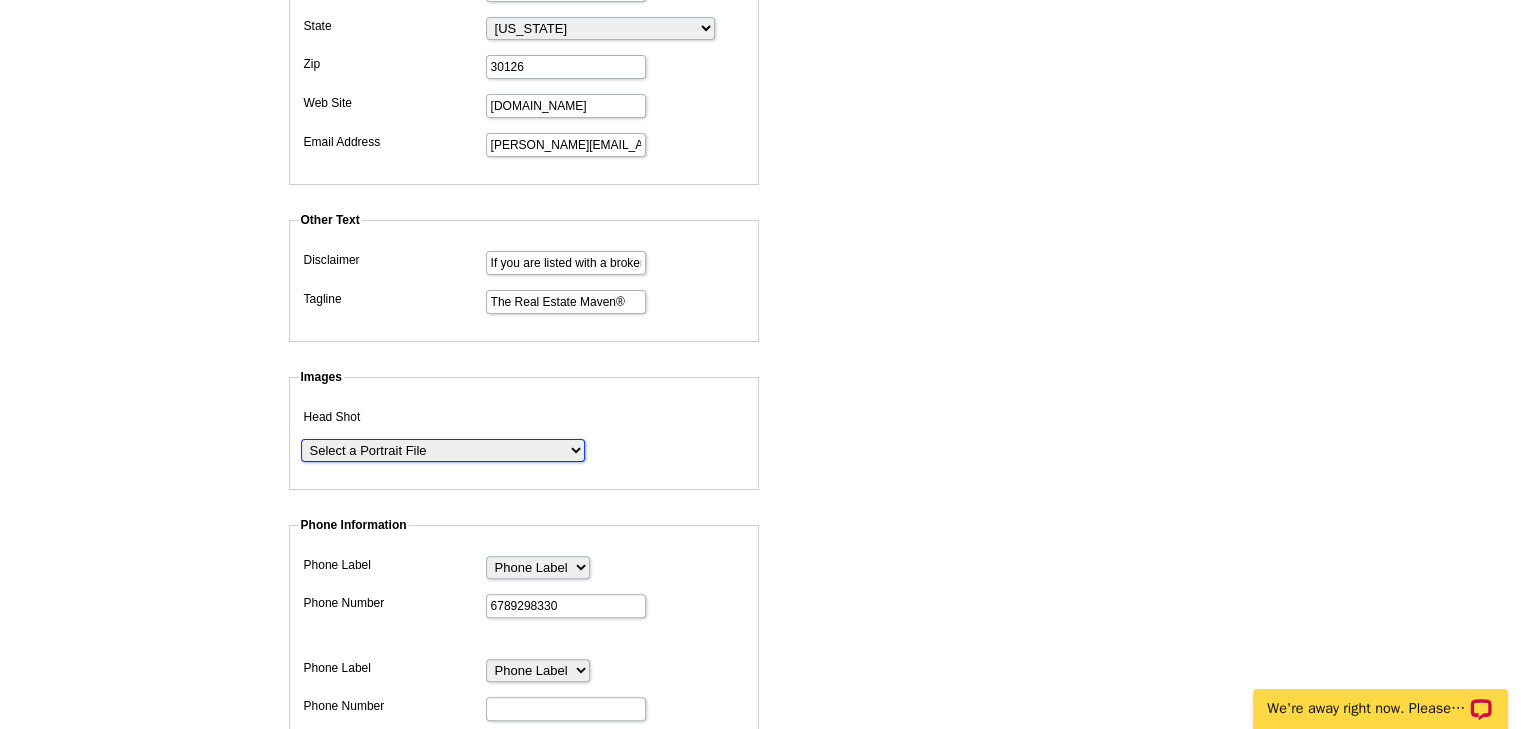 click on "Select a Portrait File
la8166745-m0o.jpg
DSC_2401.jpg
DSC_7062.jpg
KW cityside logo.png
cityside logo.png
DSC_7175.jpg
CELEBRATING 20 YEARS IN 2019 1.png" at bounding box center (443, 450) 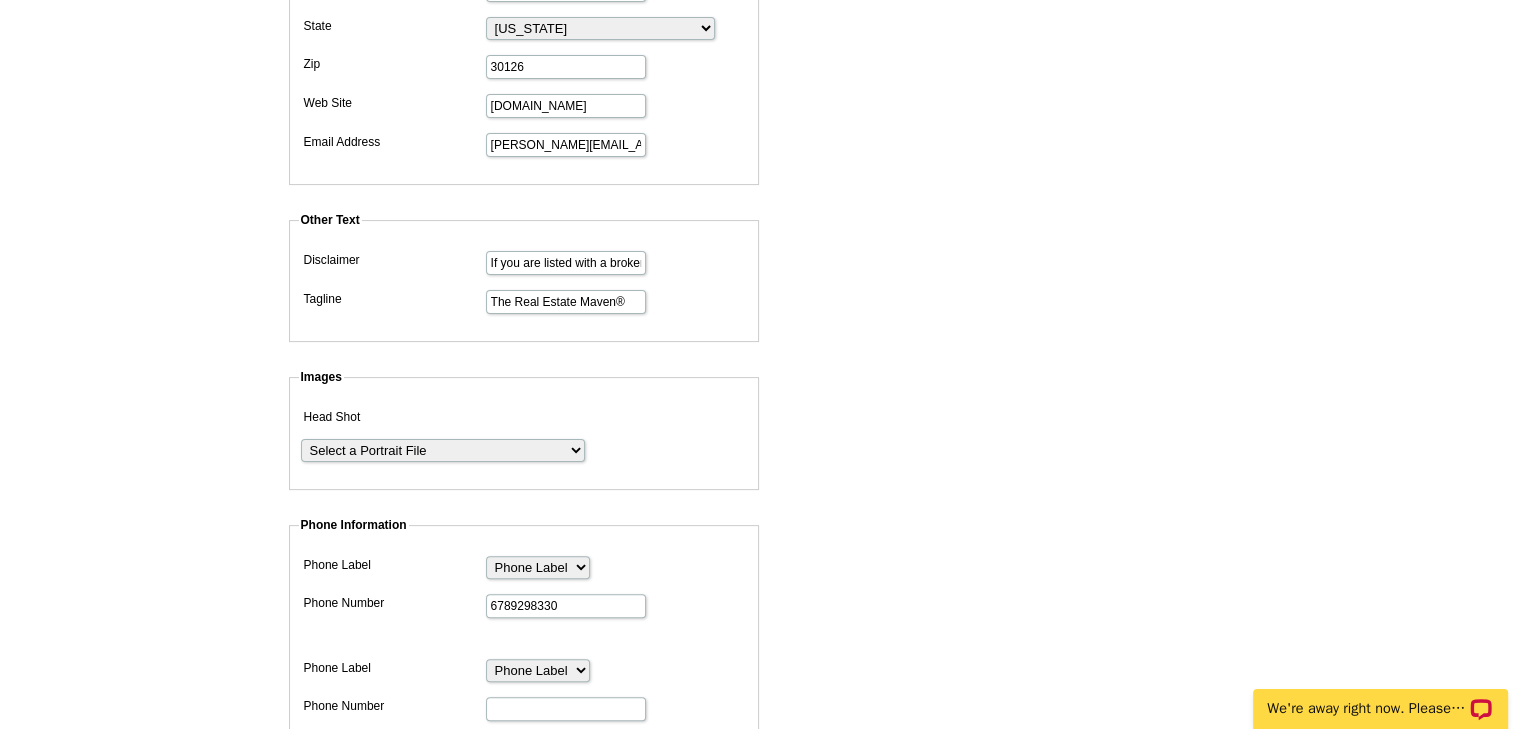 click on "Select a Portrait File
la8166745-m0o.jpg
DSC_2401.jpg
DSC_7062.jpg
KW cityside logo.png
cityside logo.png
DSC_7175.jpg
CELEBRATING 20 YEARS IN 2019 1.png" at bounding box center (524, 433) 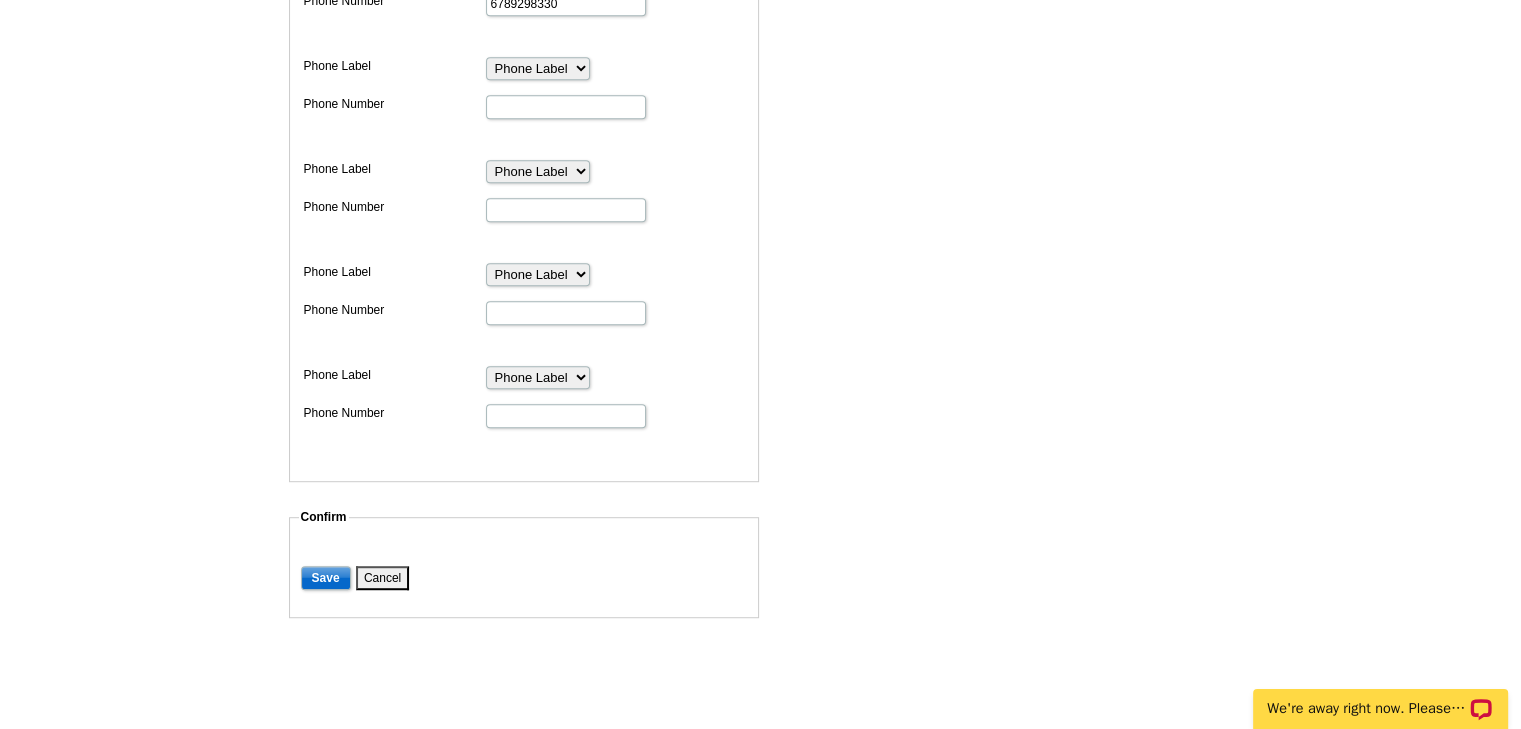 scroll, scrollTop: 1120, scrollLeft: 0, axis: vertical 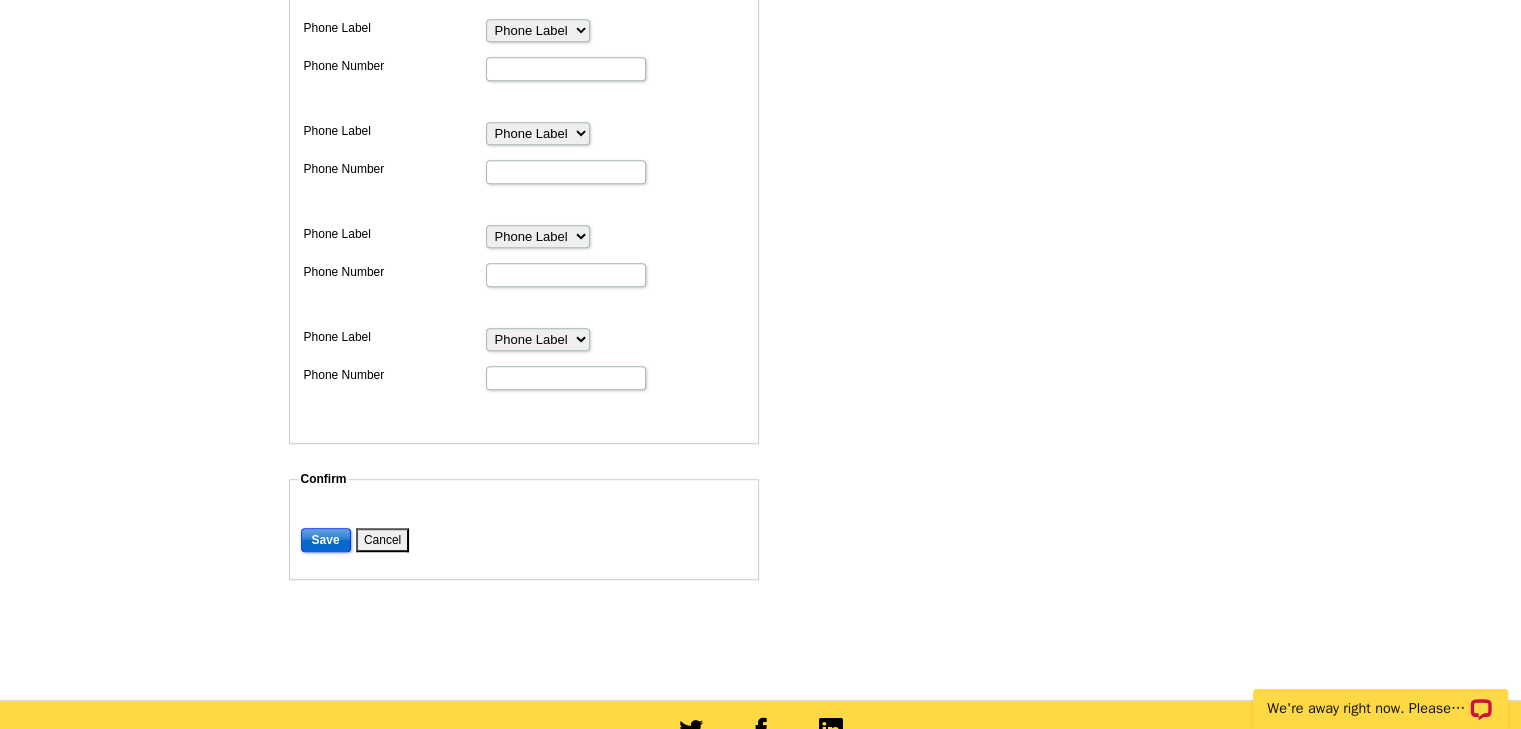 click on "Save" at bounding box center (326, 540) 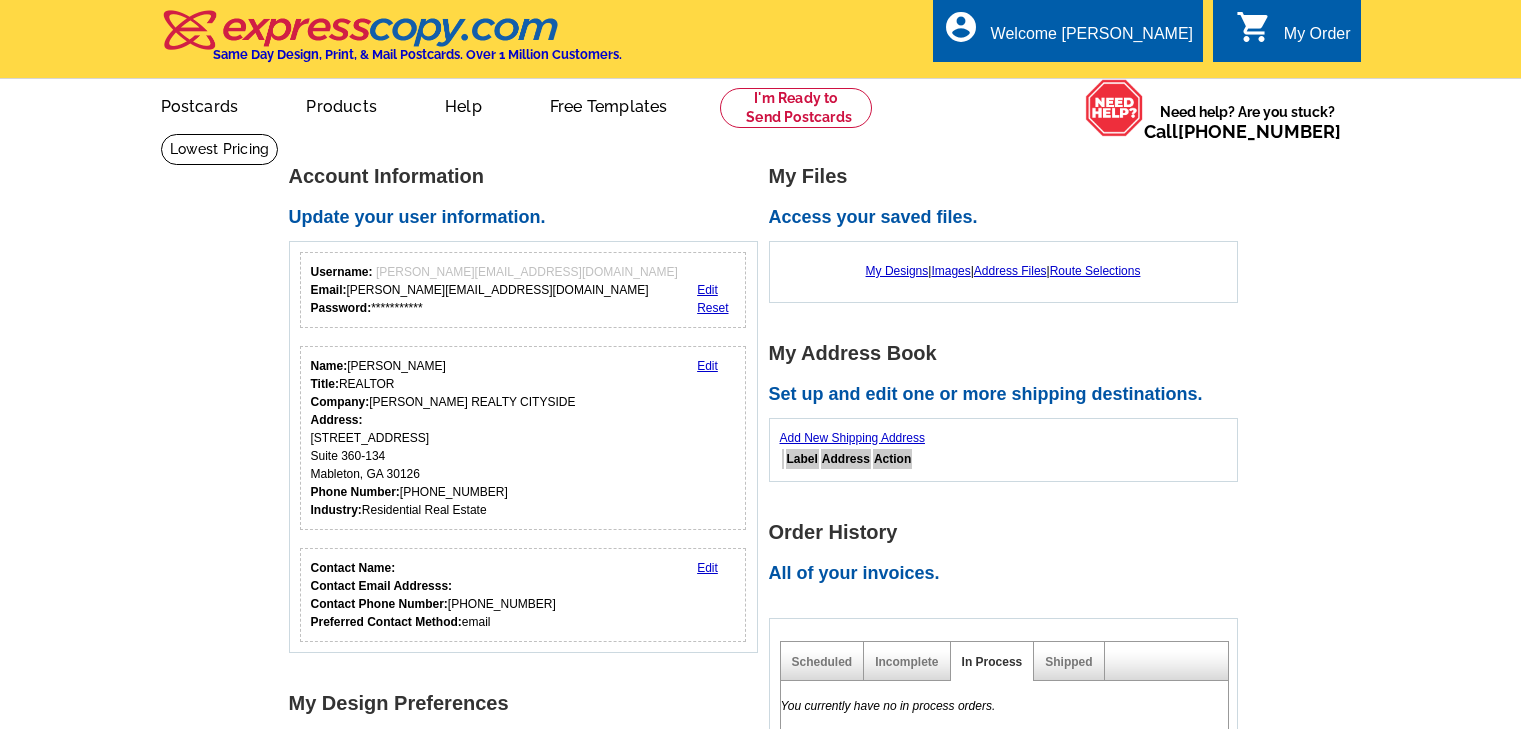 scroll, scrollTop: 0, scrollLeft: 0, axis: both 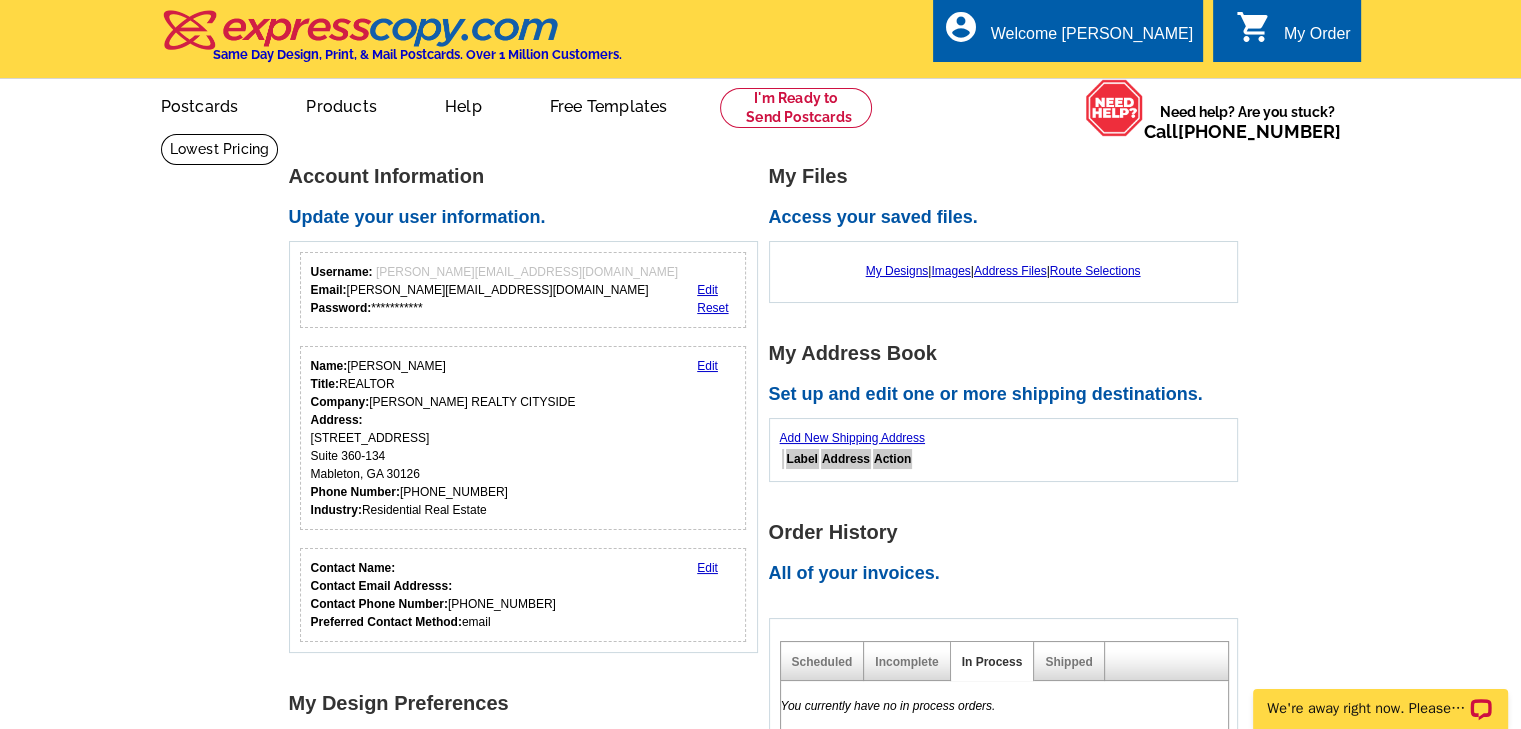 click on "**********" at bounding box center [760, 767] 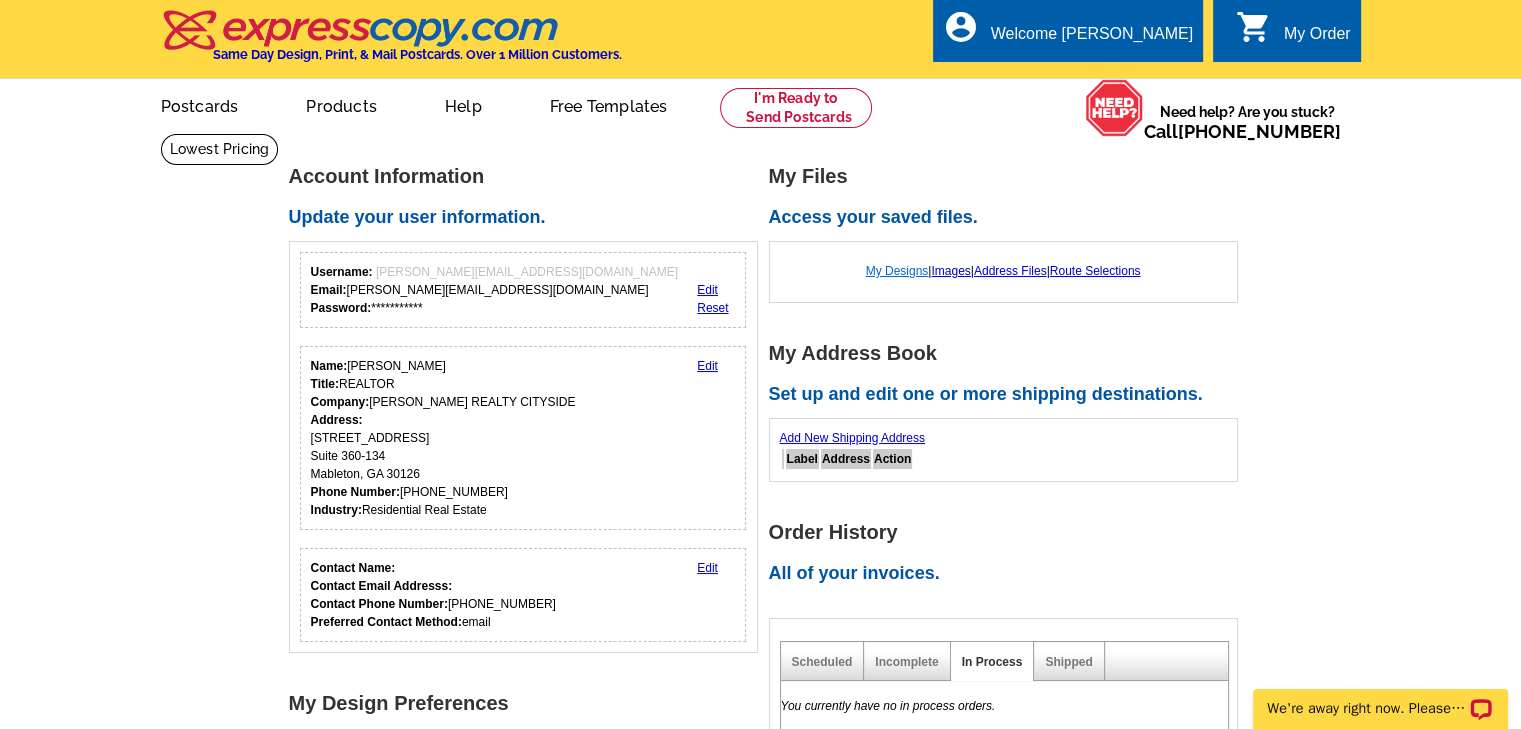 click on "My Designs" at bounding box center [897, 271] 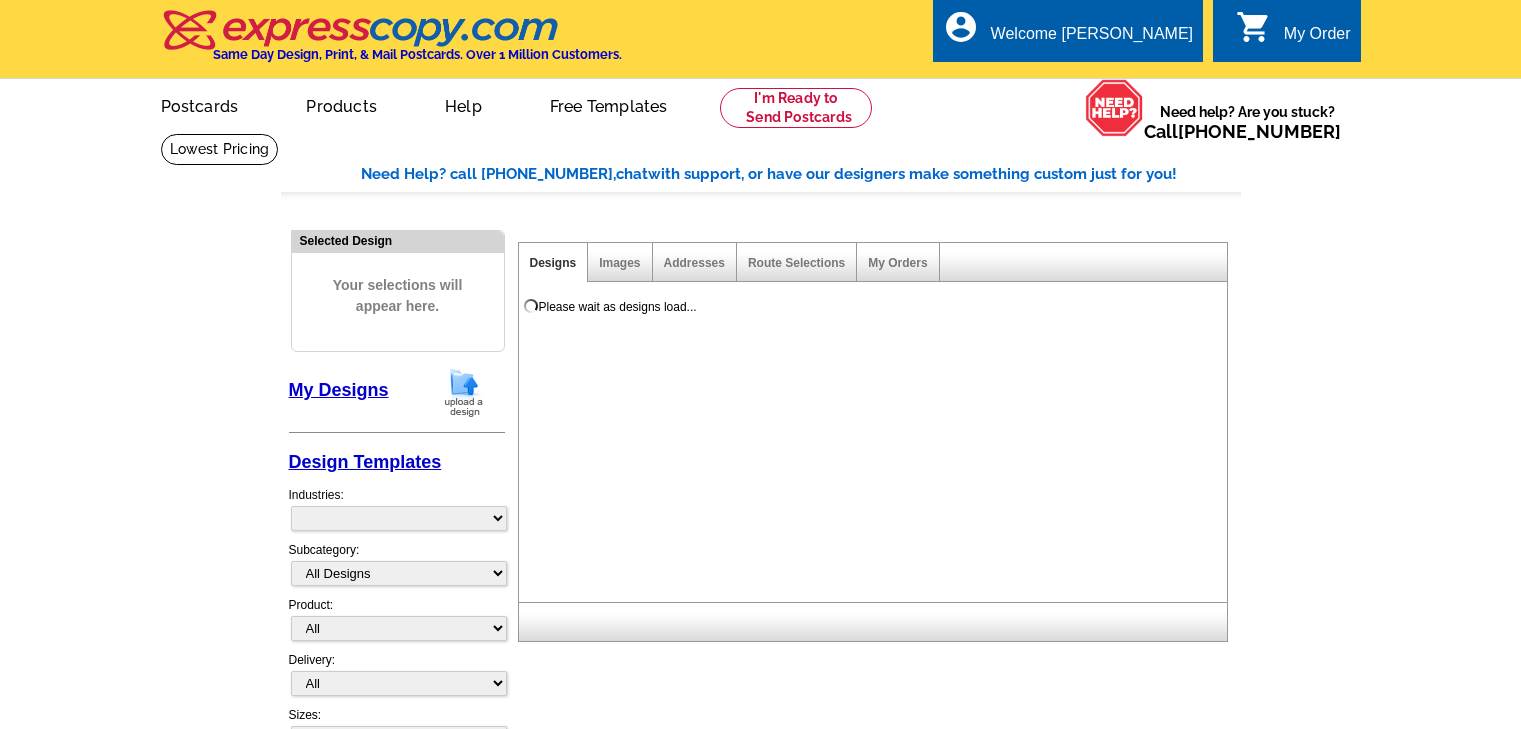 scroll, scrollTop: 0, scrollLeft: 0, axis: both 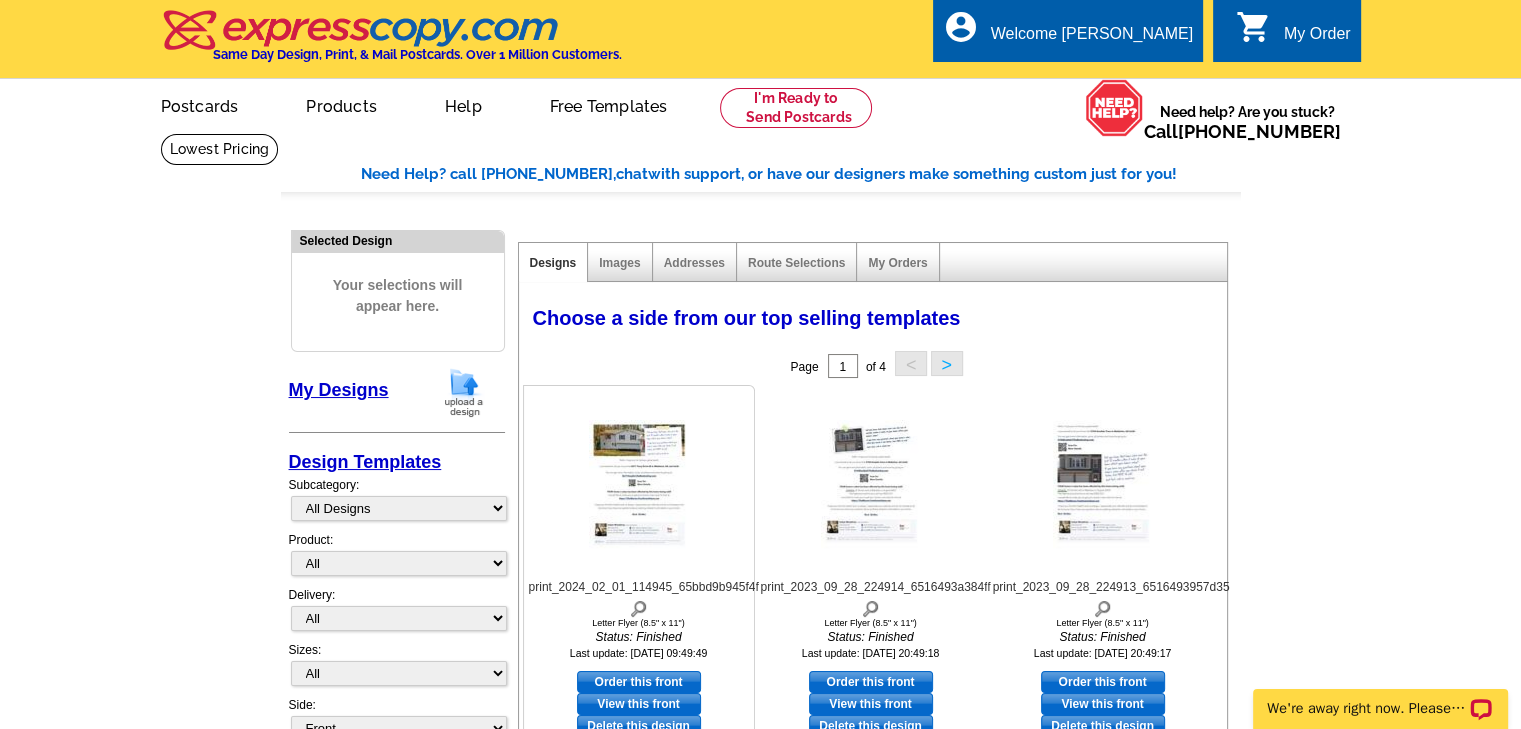 click at bounding box center [639, 485] 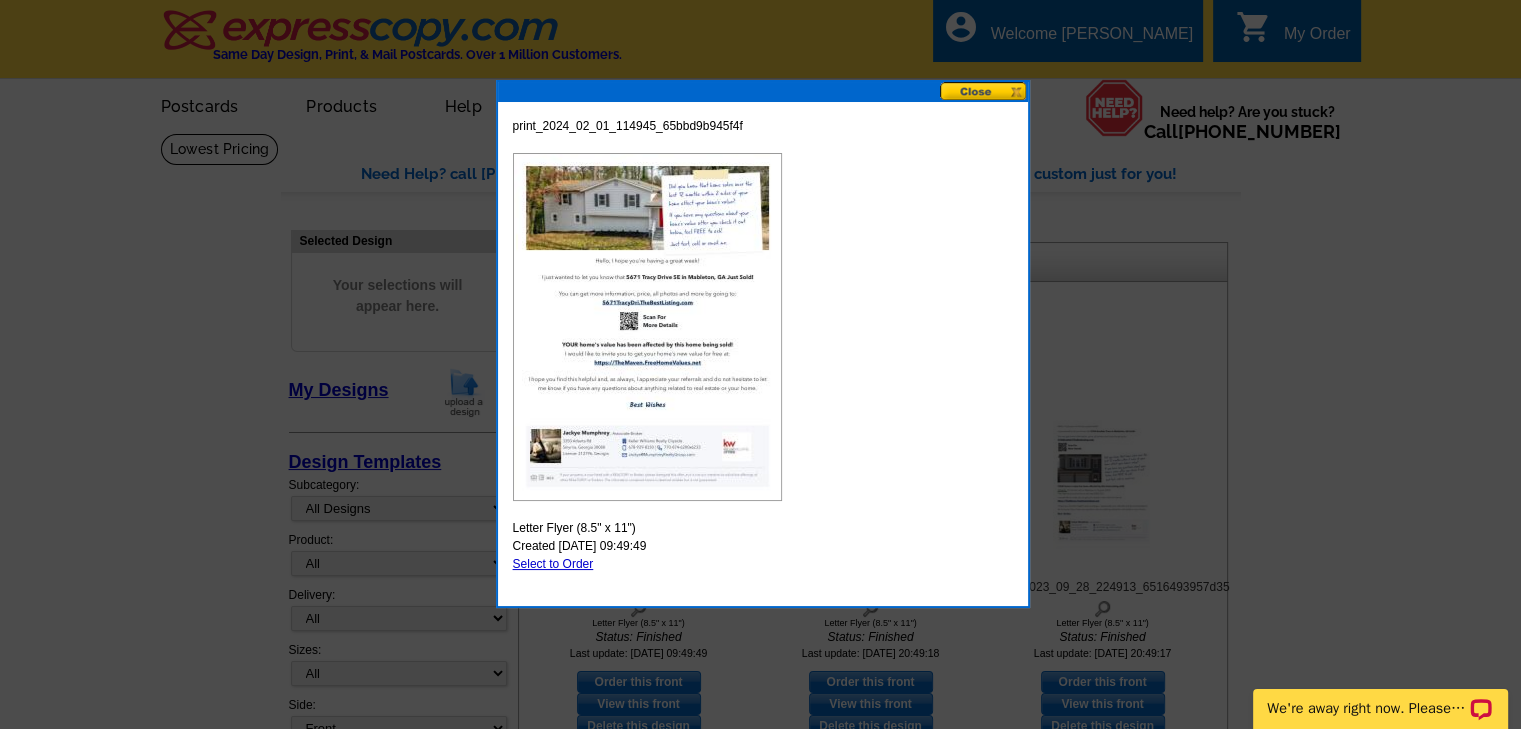 click at bounding box center [984, 91] 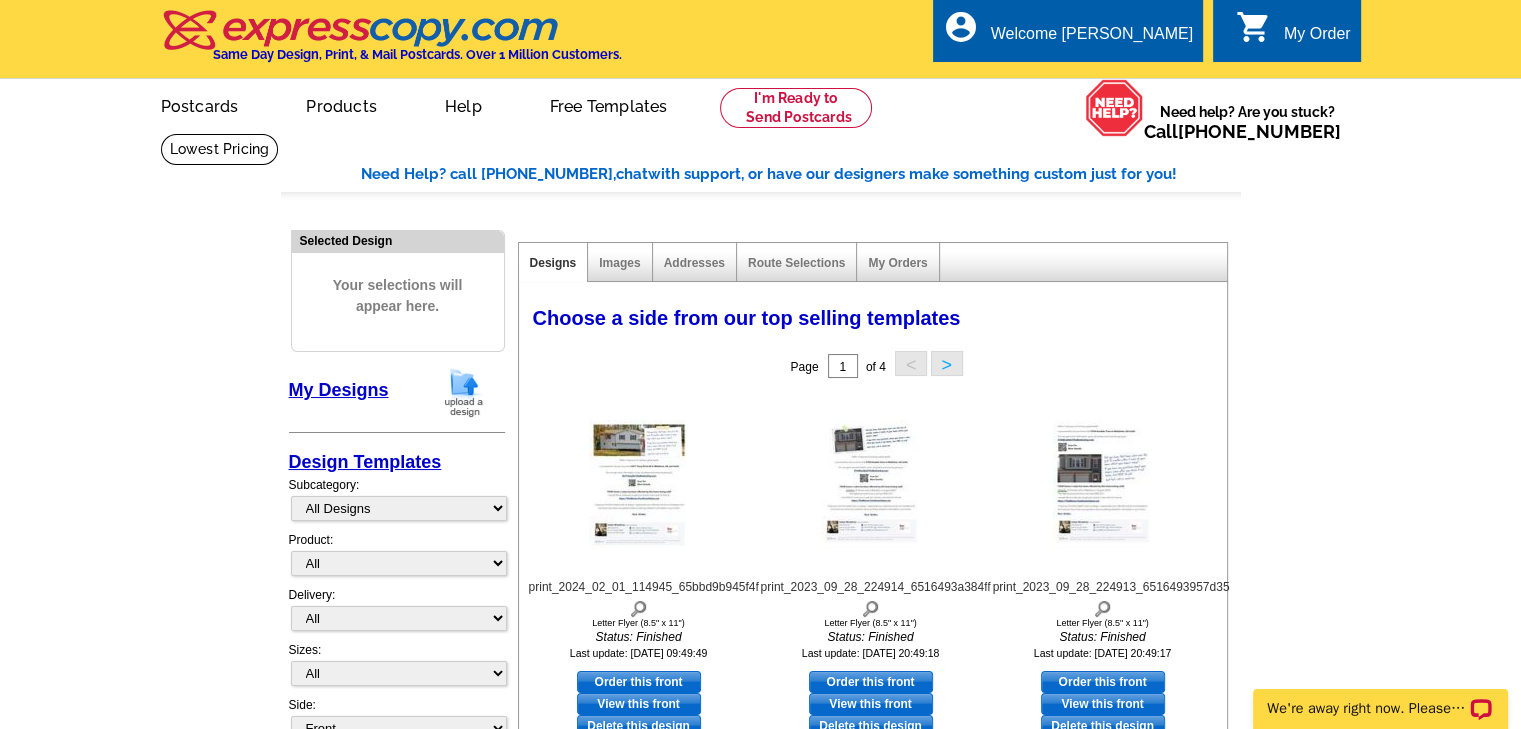 drag, startPoint x: 1535, startPoint y: 129, endPoint x: 1519, endPoint y: 224, distance: 96.337944 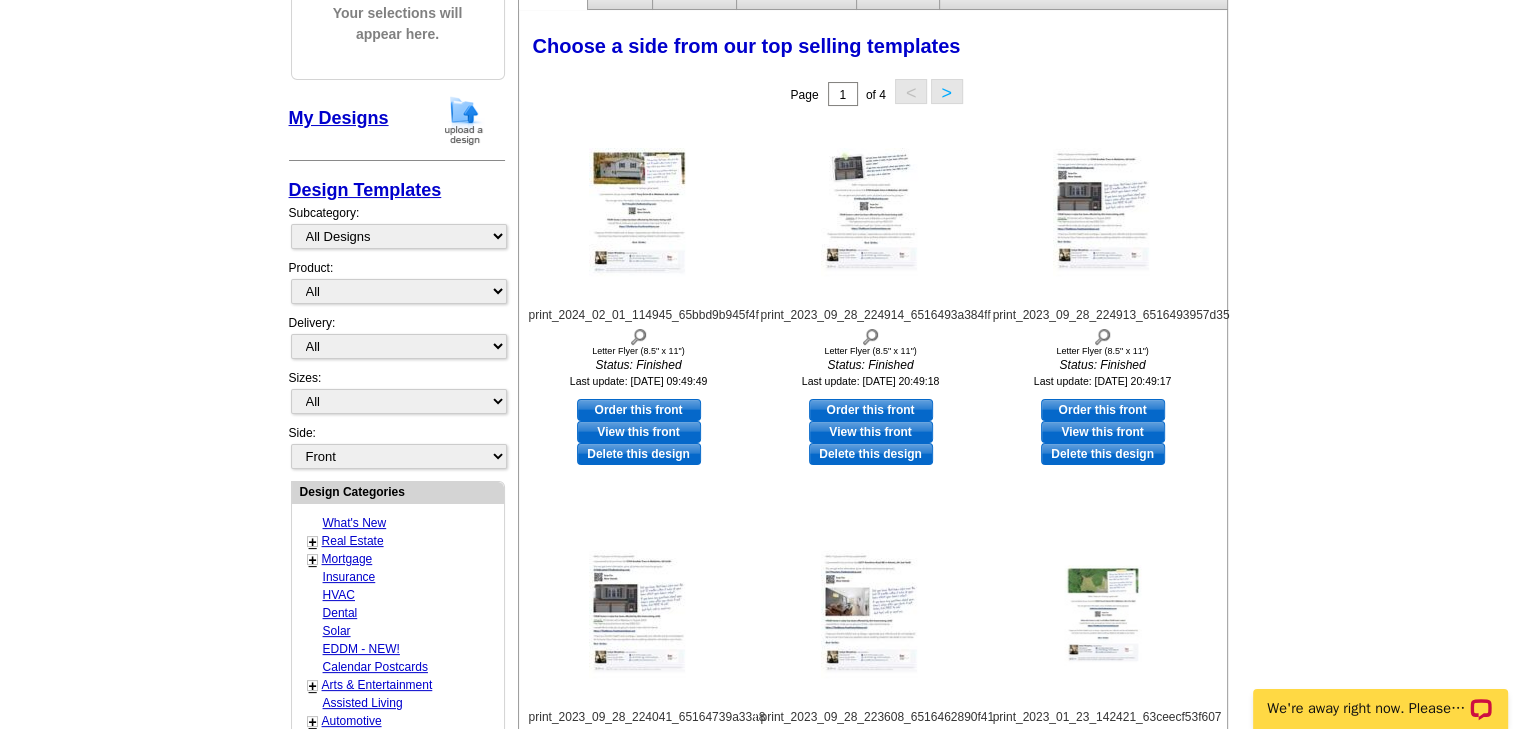 scroll, scrollTop: 0, scrollLeft: 0, axis: both 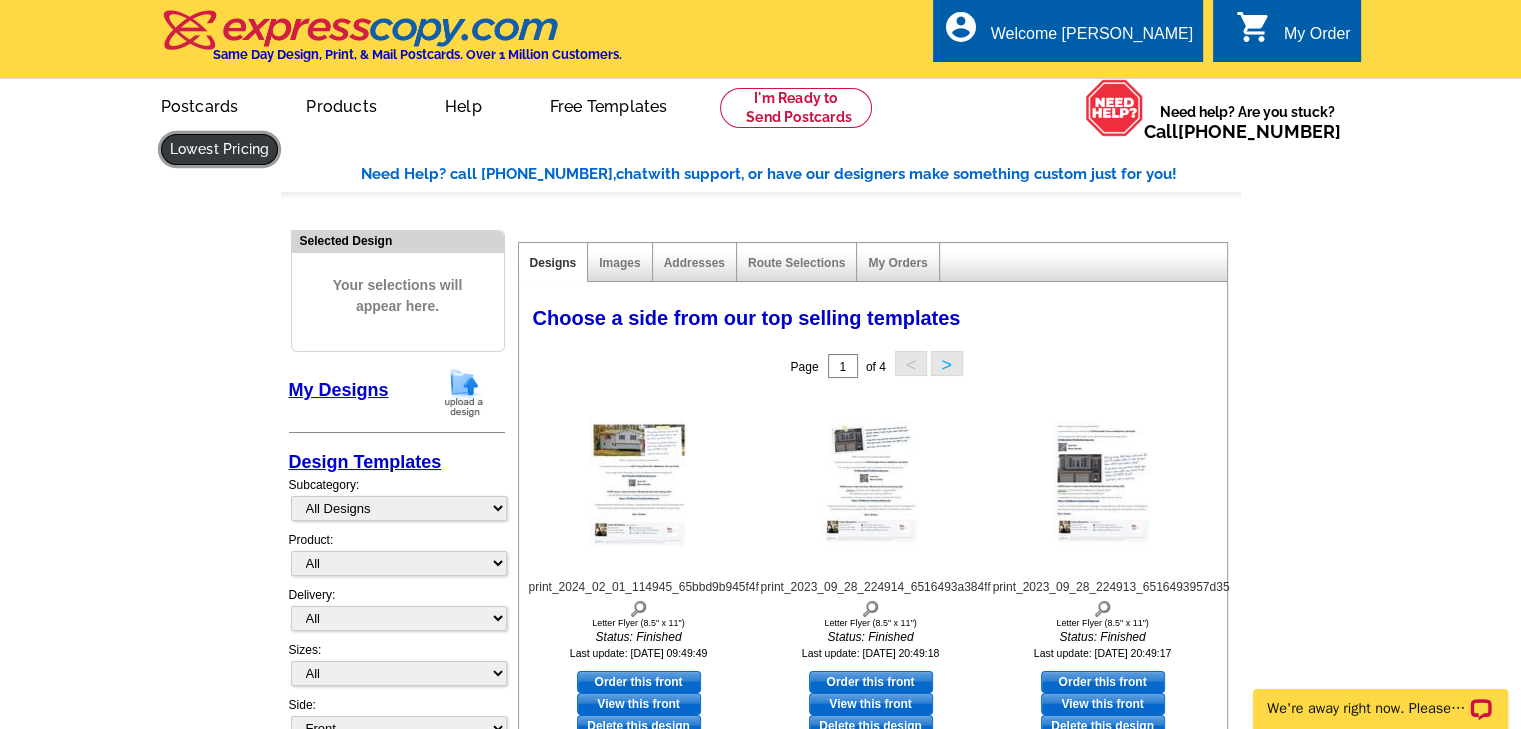 click at bounding box center [220, 149] 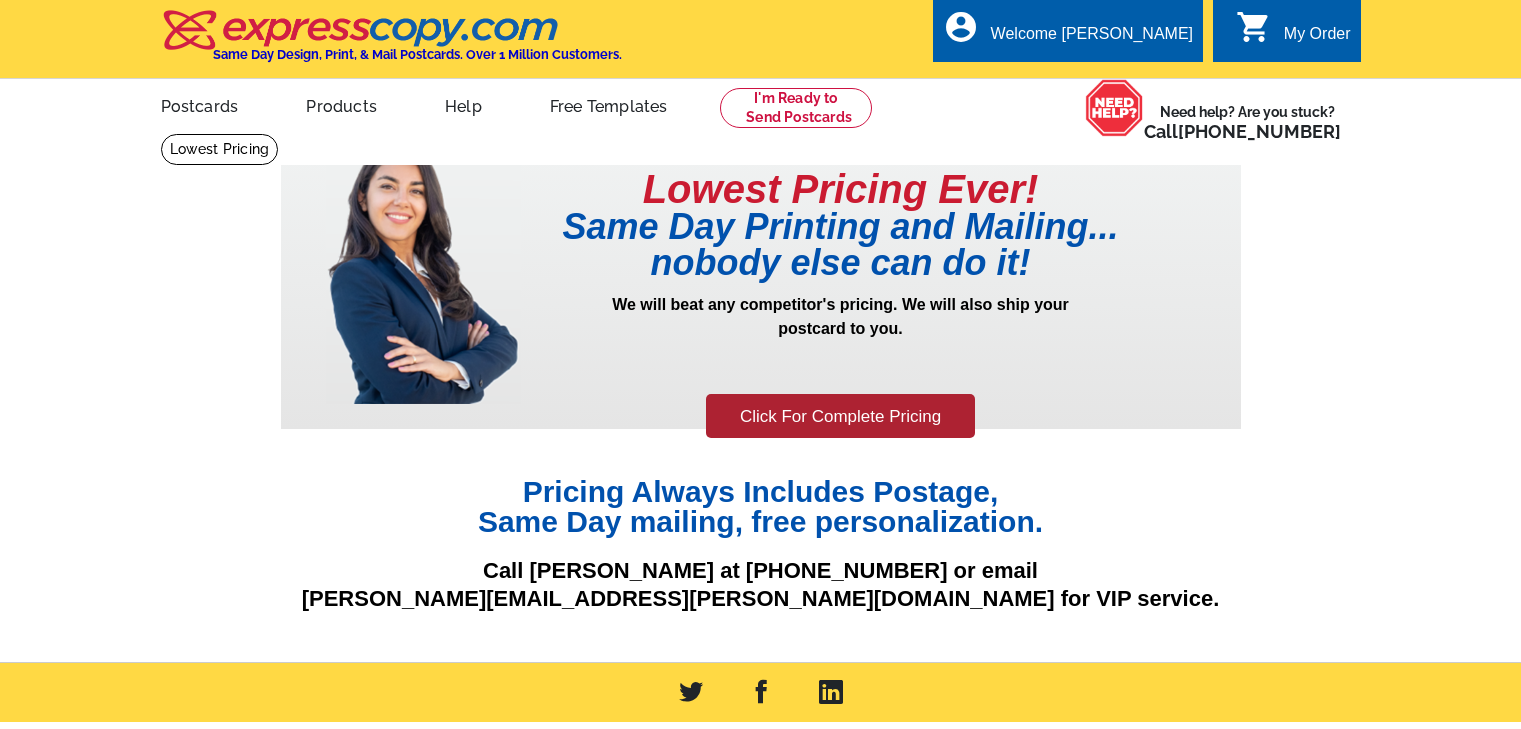 scroll, scrollTop: 0, scrollLeft: 0, axis: both 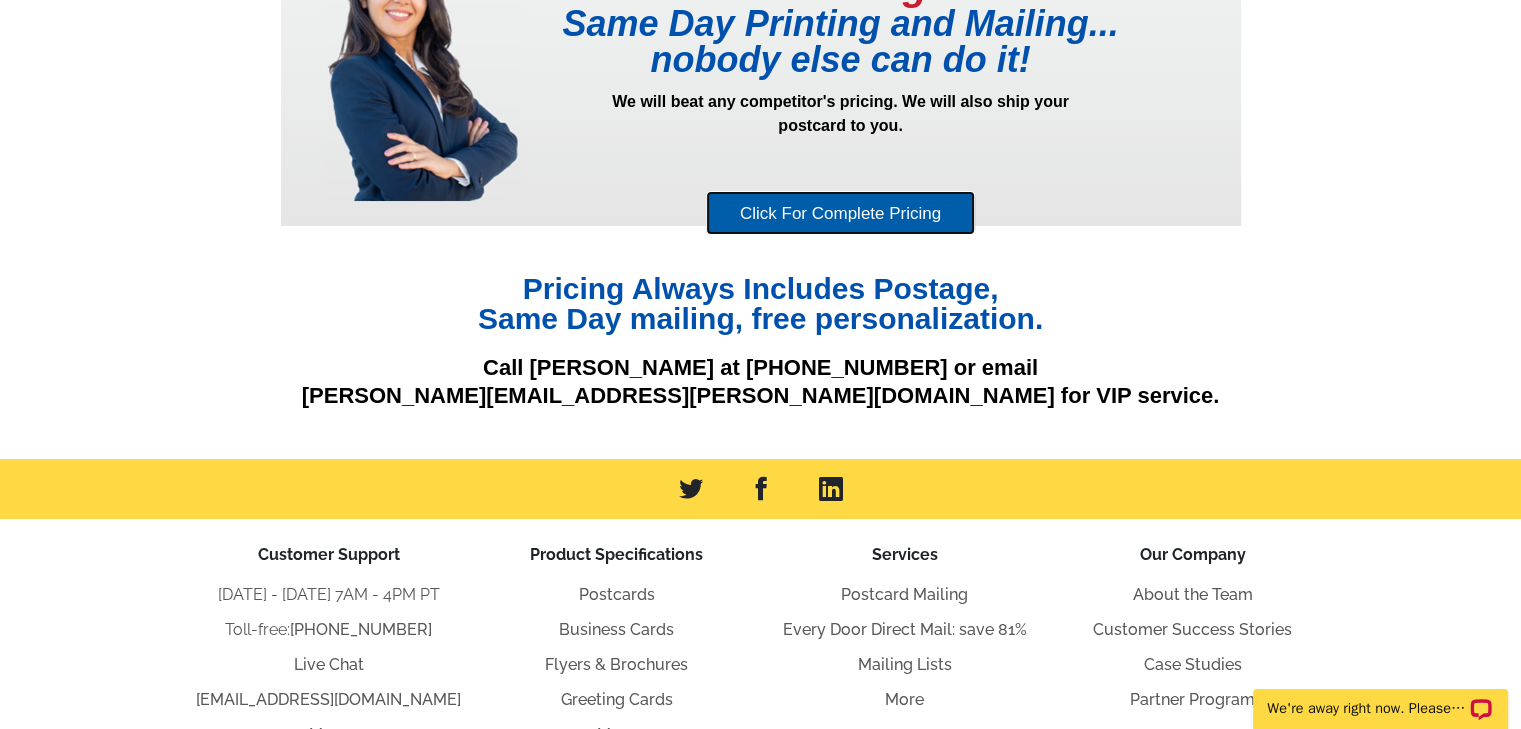 click on "Click For Complete Pricing" at bounding box center [840, 213] 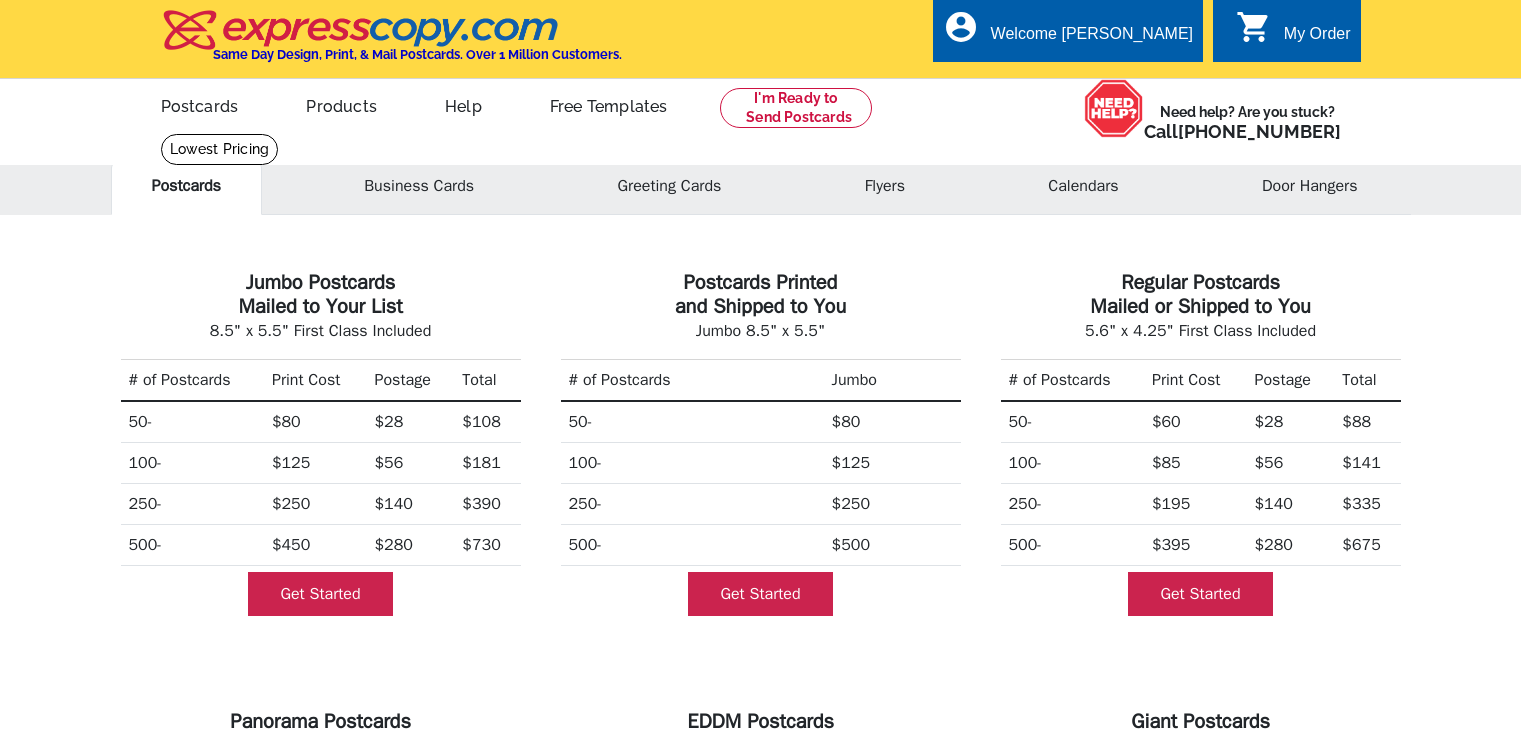 scroll, scrollTop: 0, scrollLeft: 0, axis: both 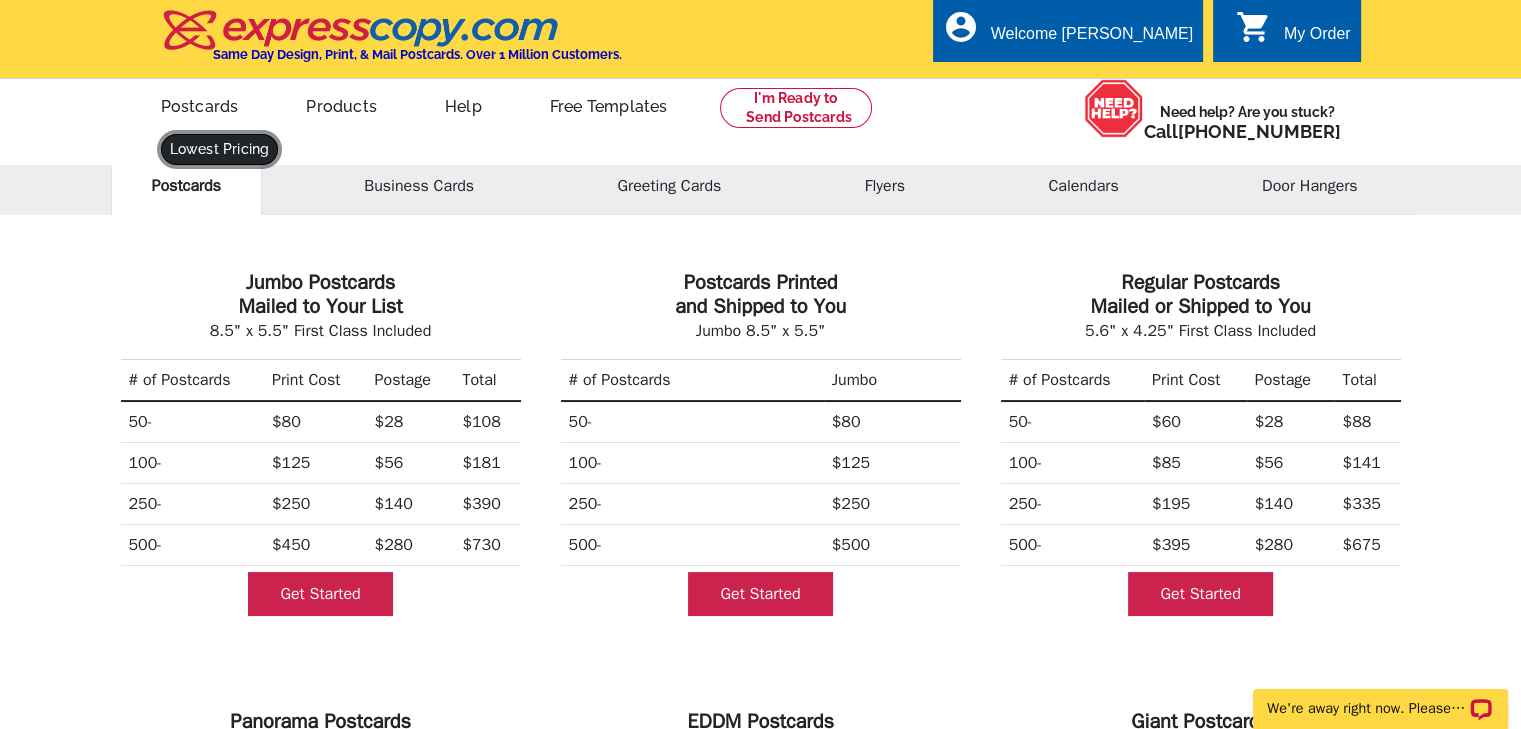click at bounding box center [220, 149] 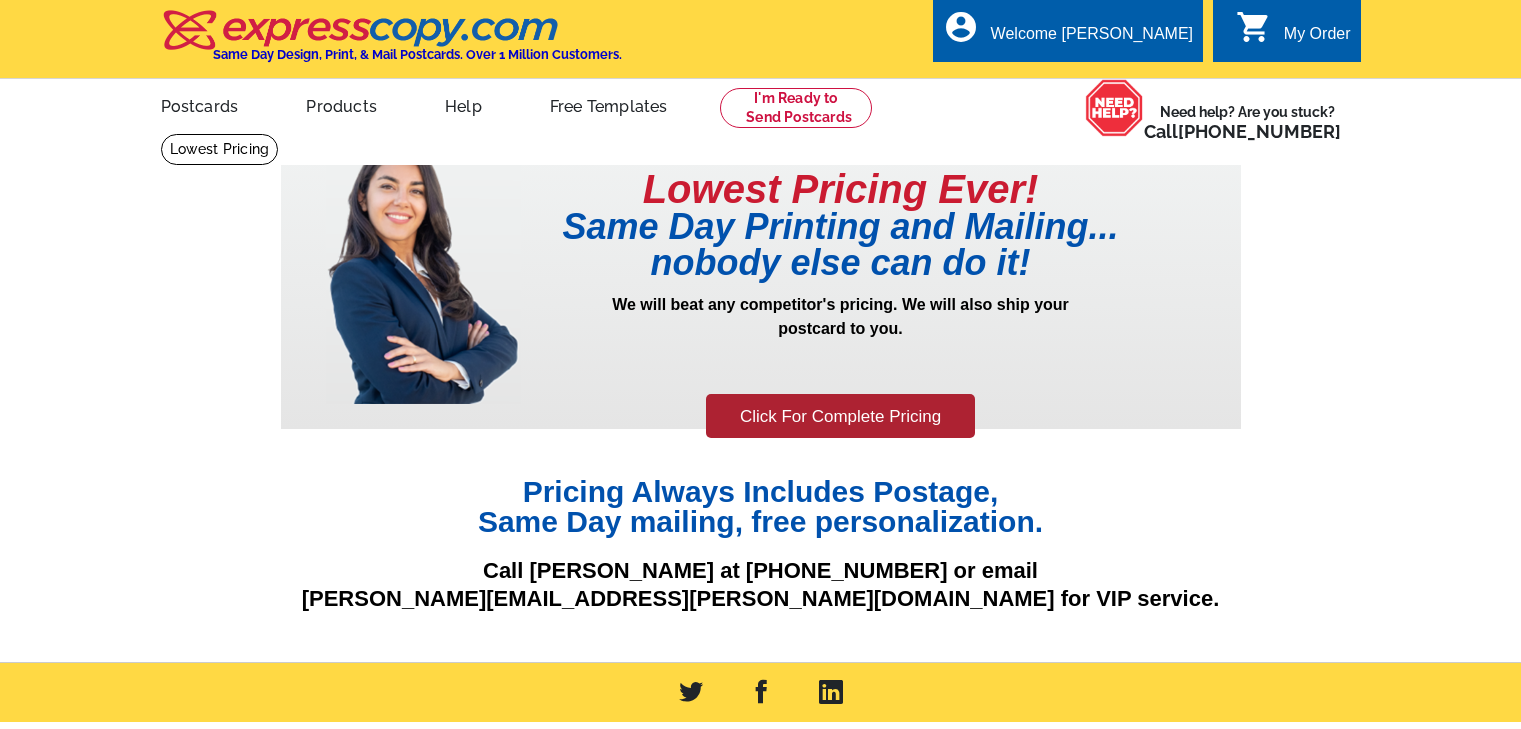 scroll, scrollTop: 0, scrollLeft: 0, axis: both 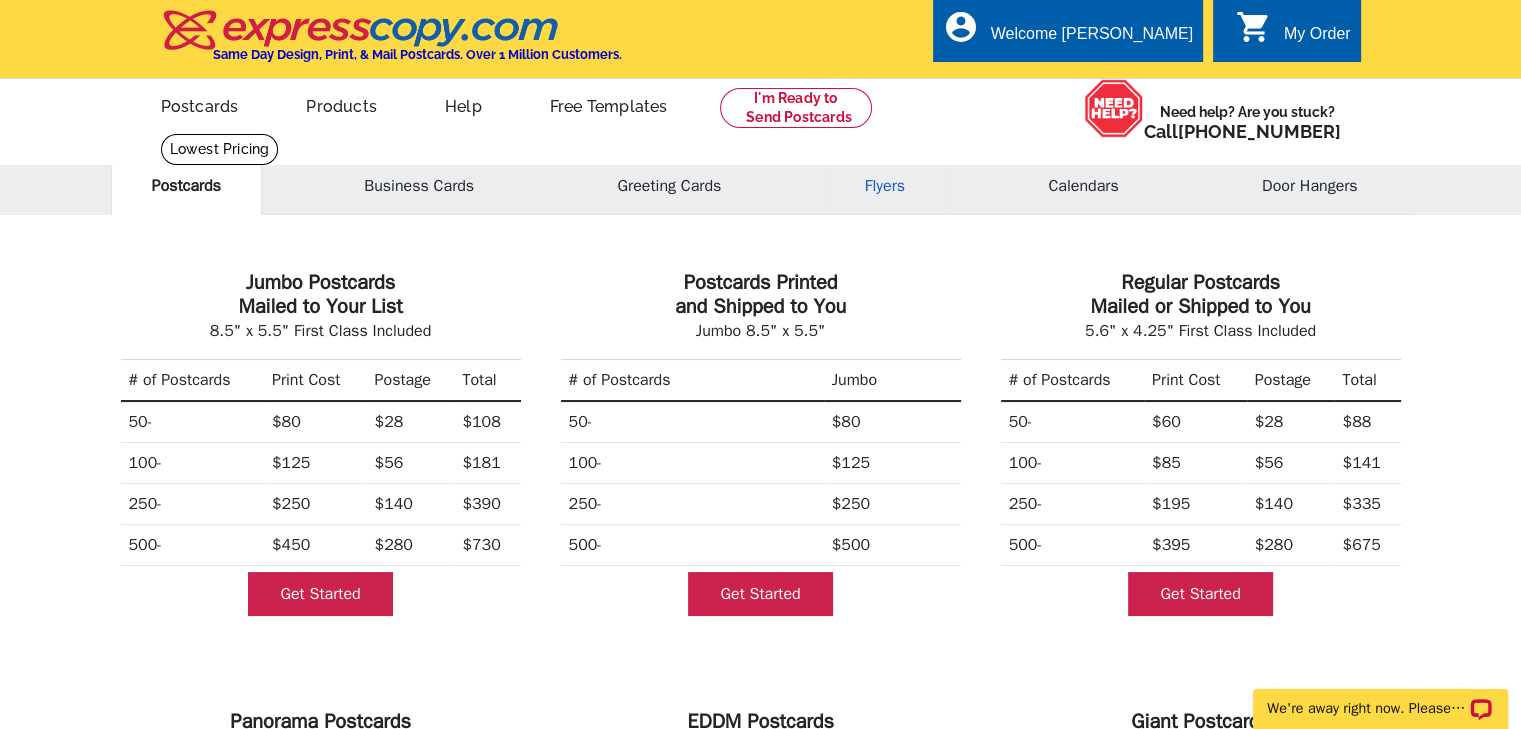 click on "Flyers" at bounding box center [885, 186] 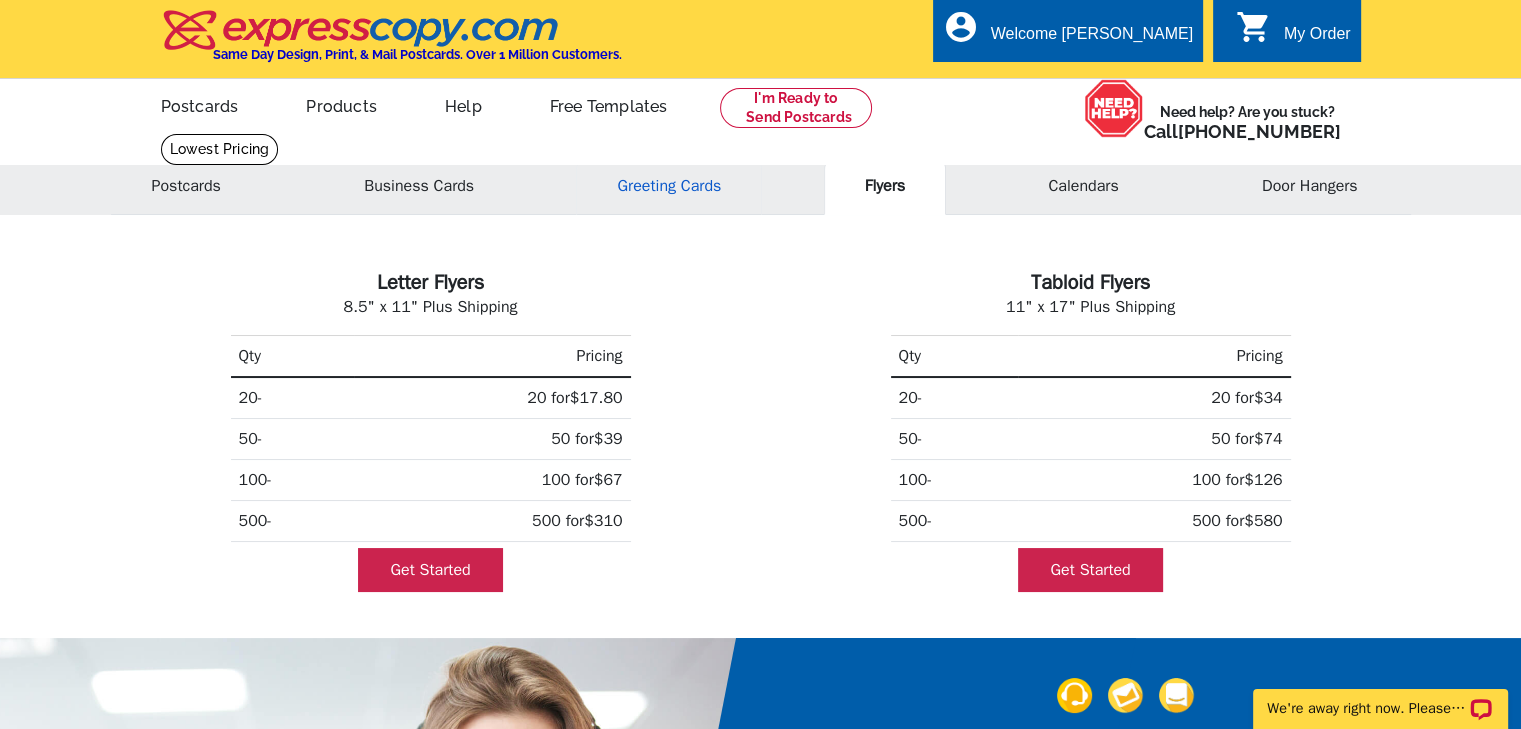 click on "Greeting Cards" at bounding box center [669, 186] 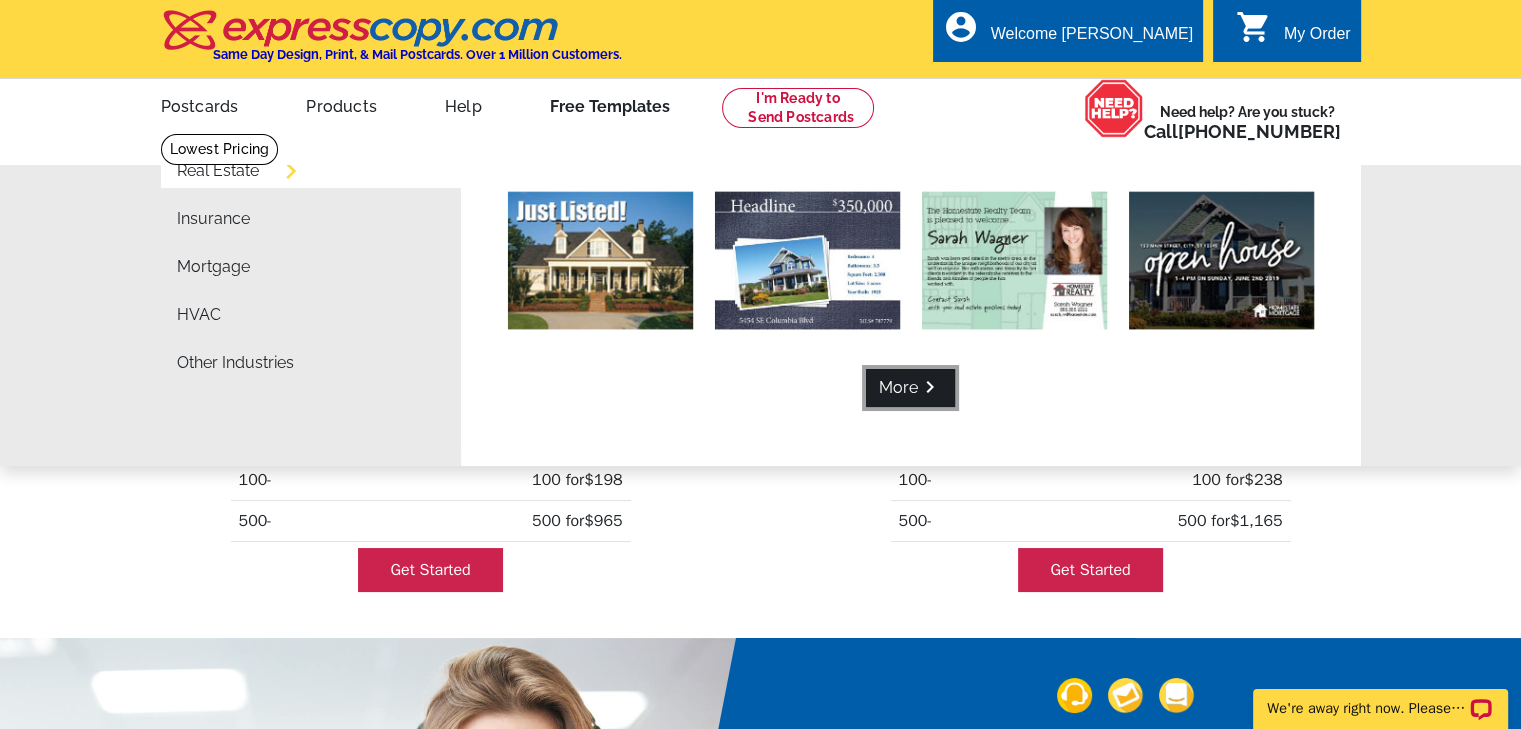 click on "More
keyboard_arrow_right" at bounding box center [910, 388] 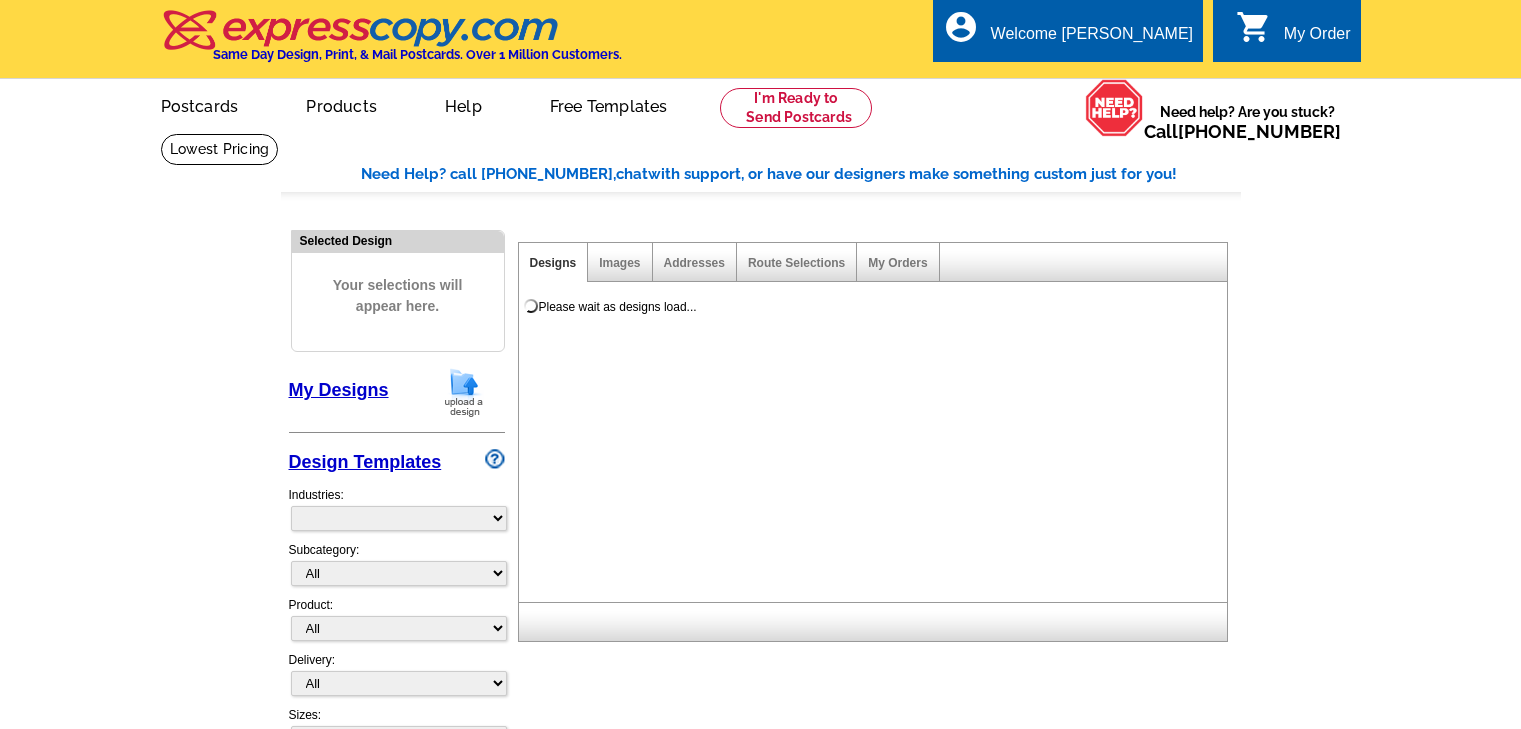 scroll, scrollTop: 0, scrollLeft: 0, axis: both 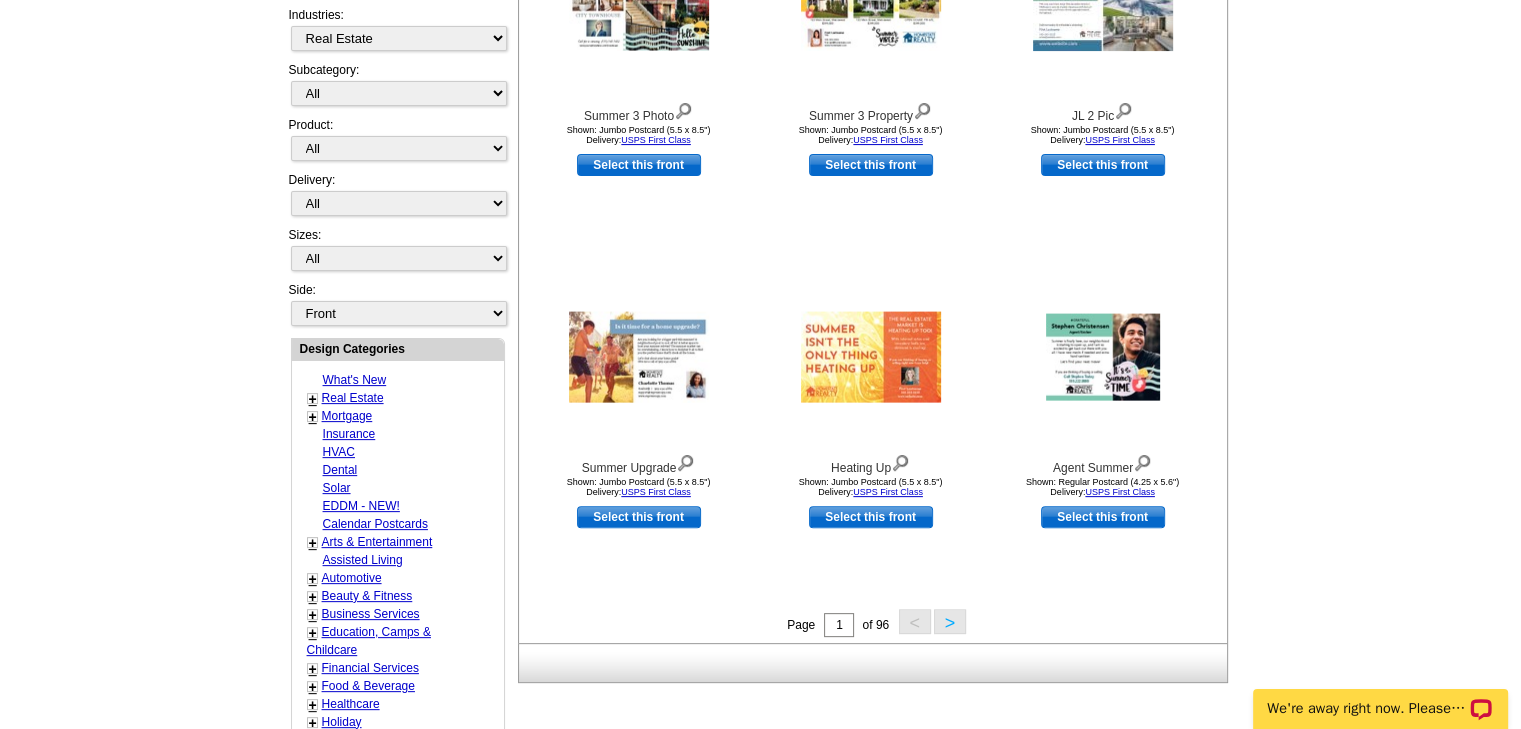 click on "EDDM - NEW!" at bounding box center (361, 506) 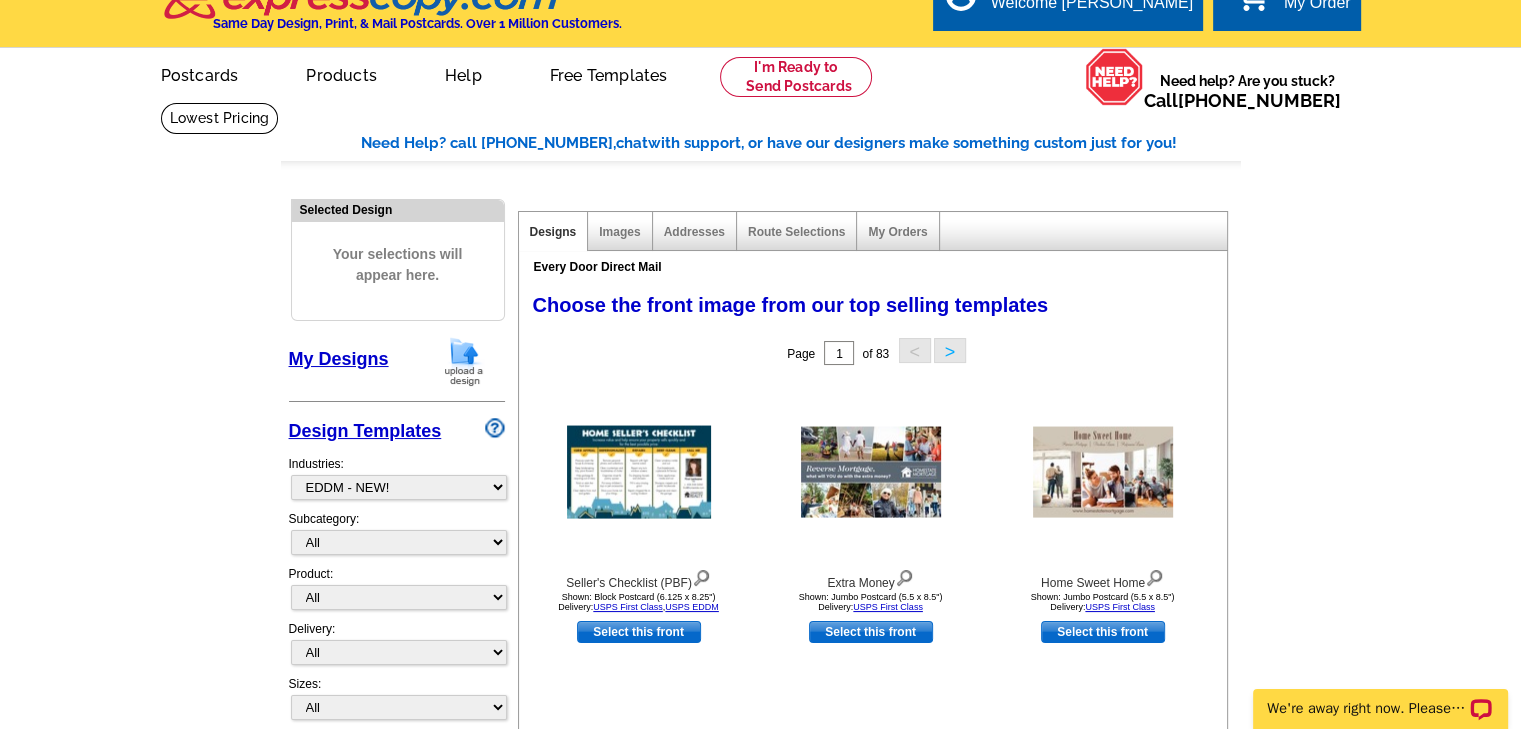 scroll, scrollTop: 0, scrollLeft: 0, axis: both 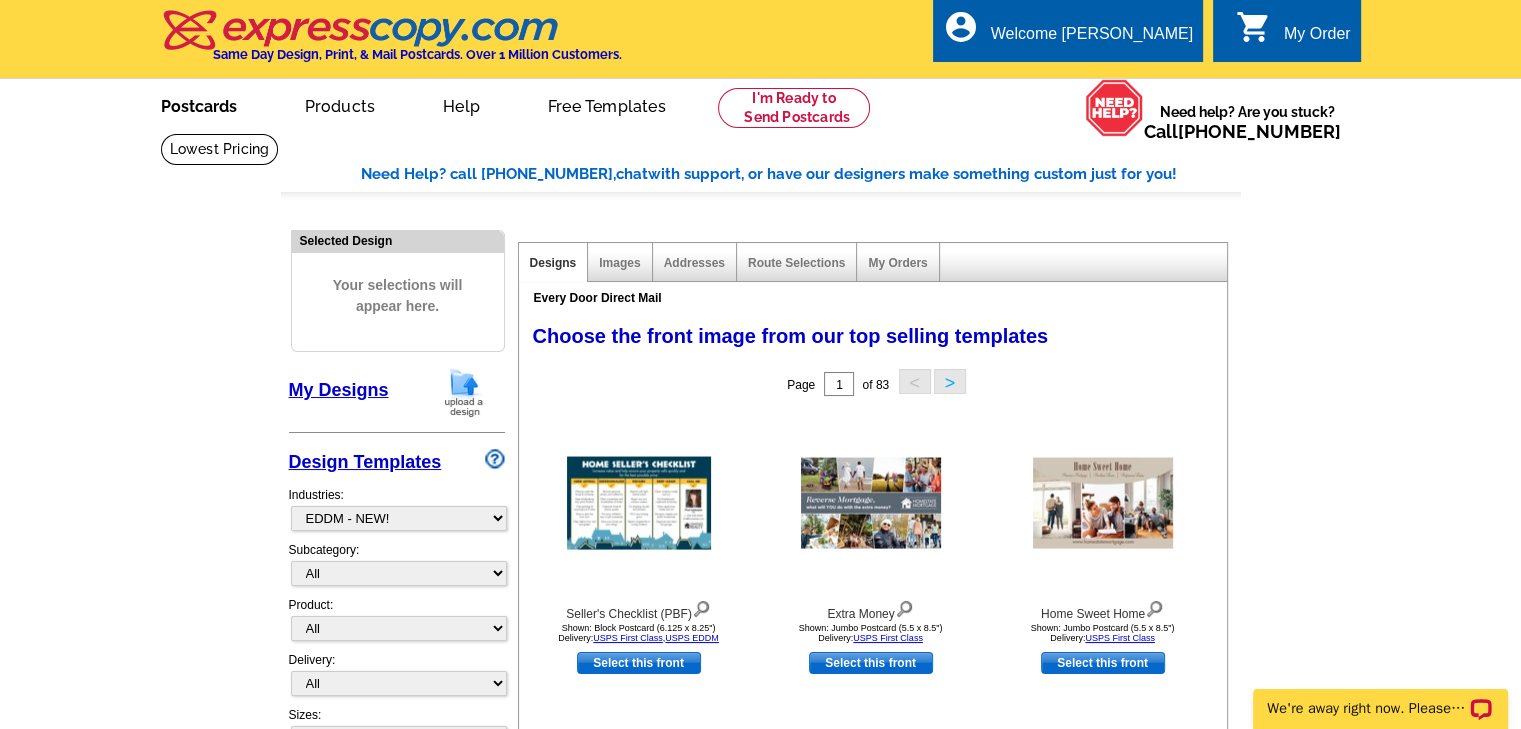 click on "Postcards" at bounding box center [199, 104] 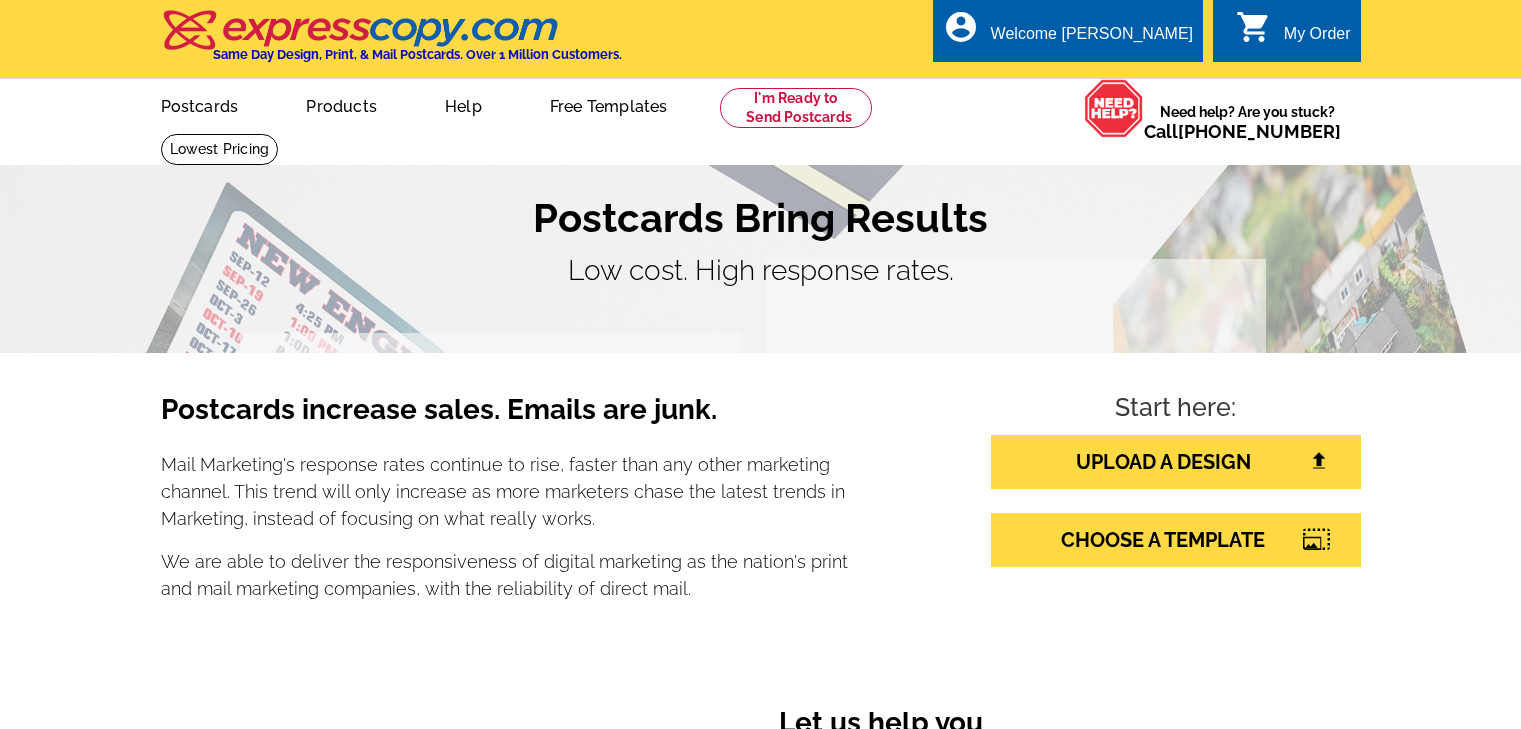 scroll, scrollTop: 0, scrollLeft: 0, axis: both 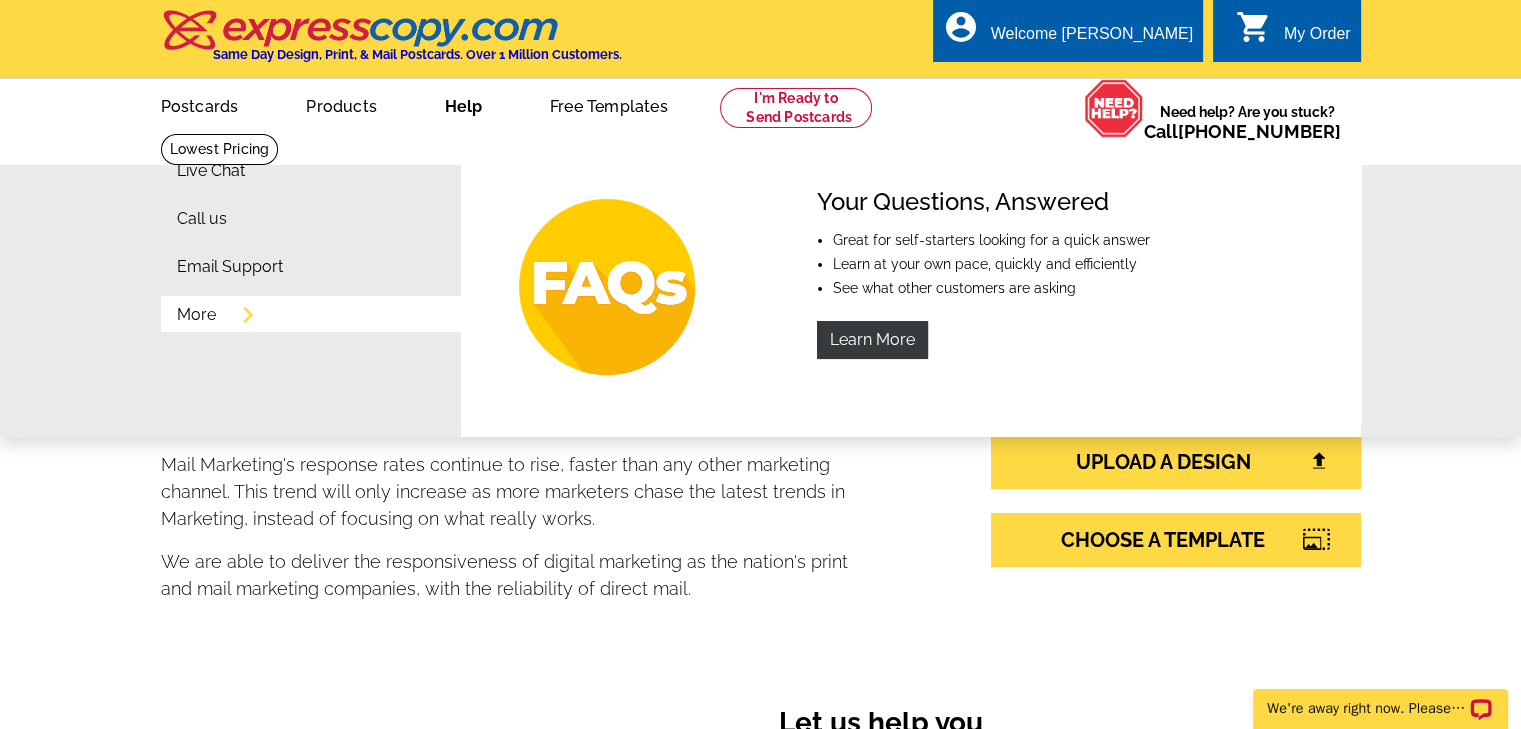 click on "More" at bounding box center (196, 315) 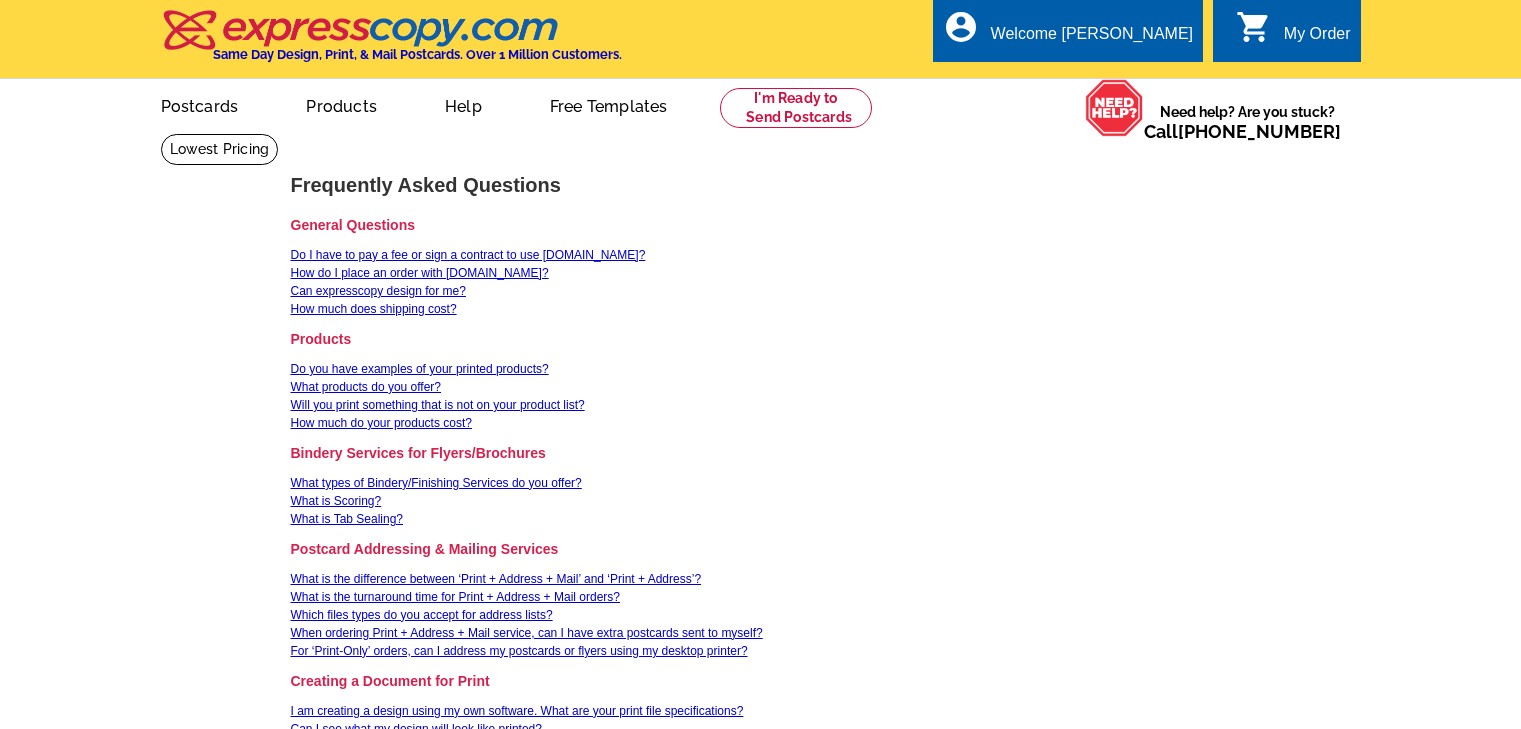 scroll, scrollTop: 0, scrollLeft: 0, axis: both 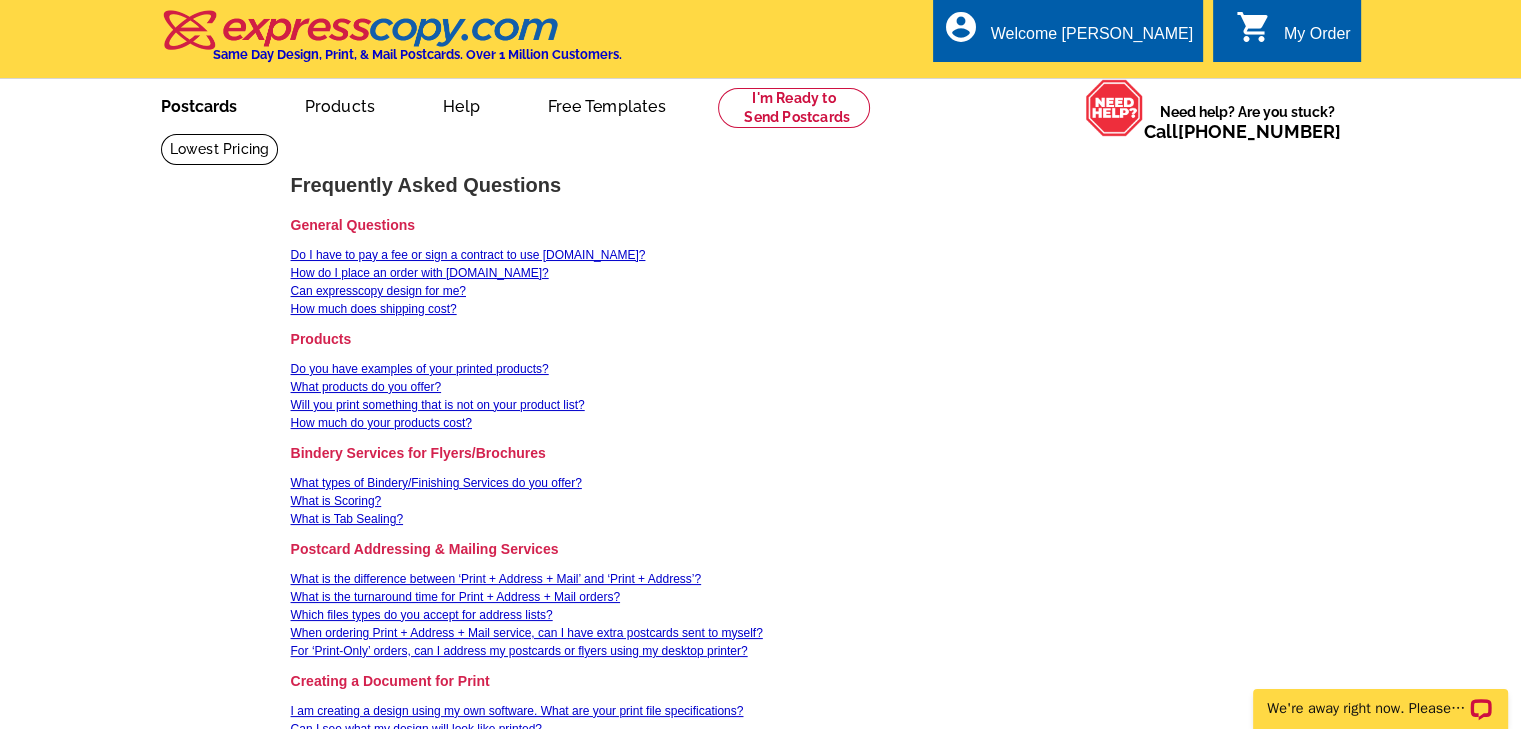 click on "Postcards" at bounding box center [199, 104] 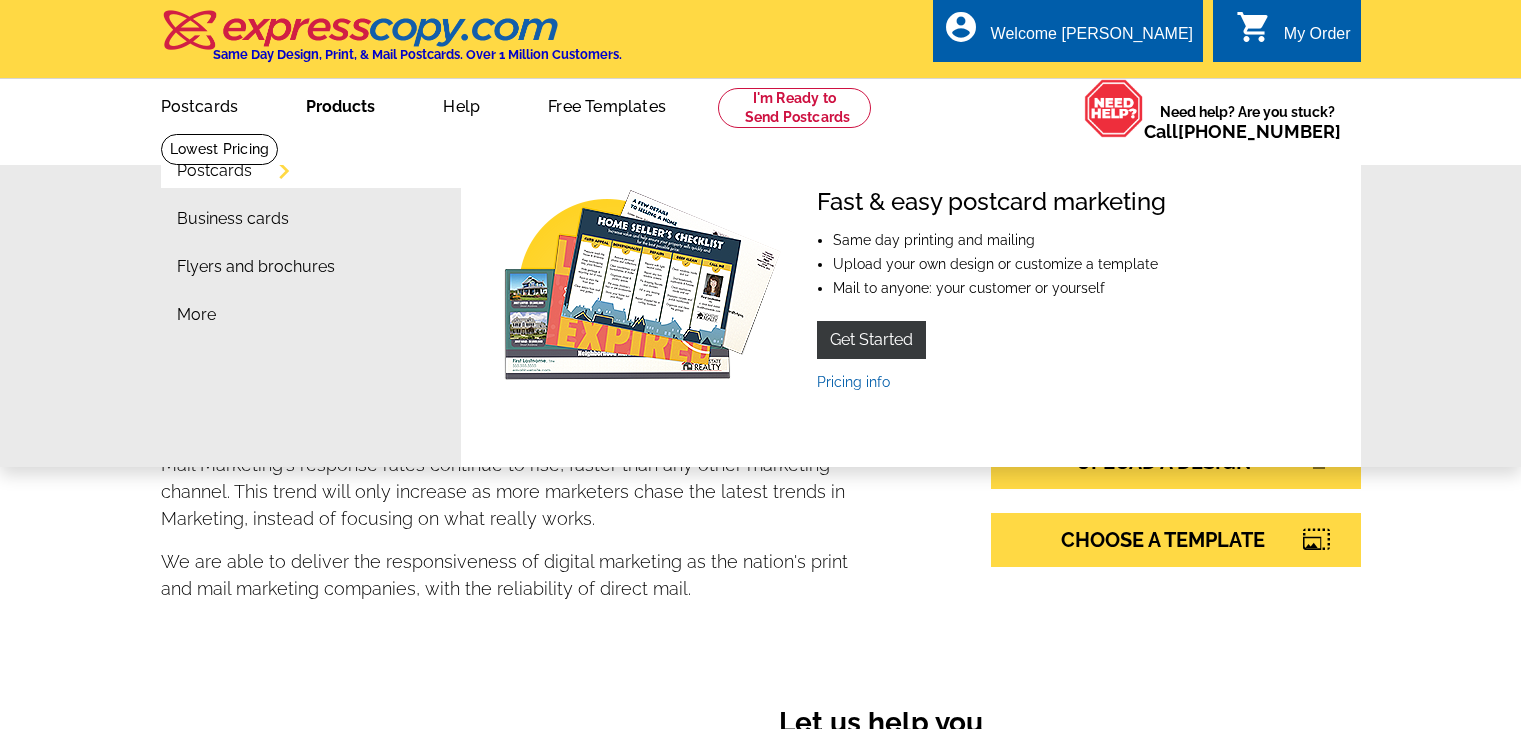 scroll, scrollTop: 0, scrollLeft: 0, axis: both 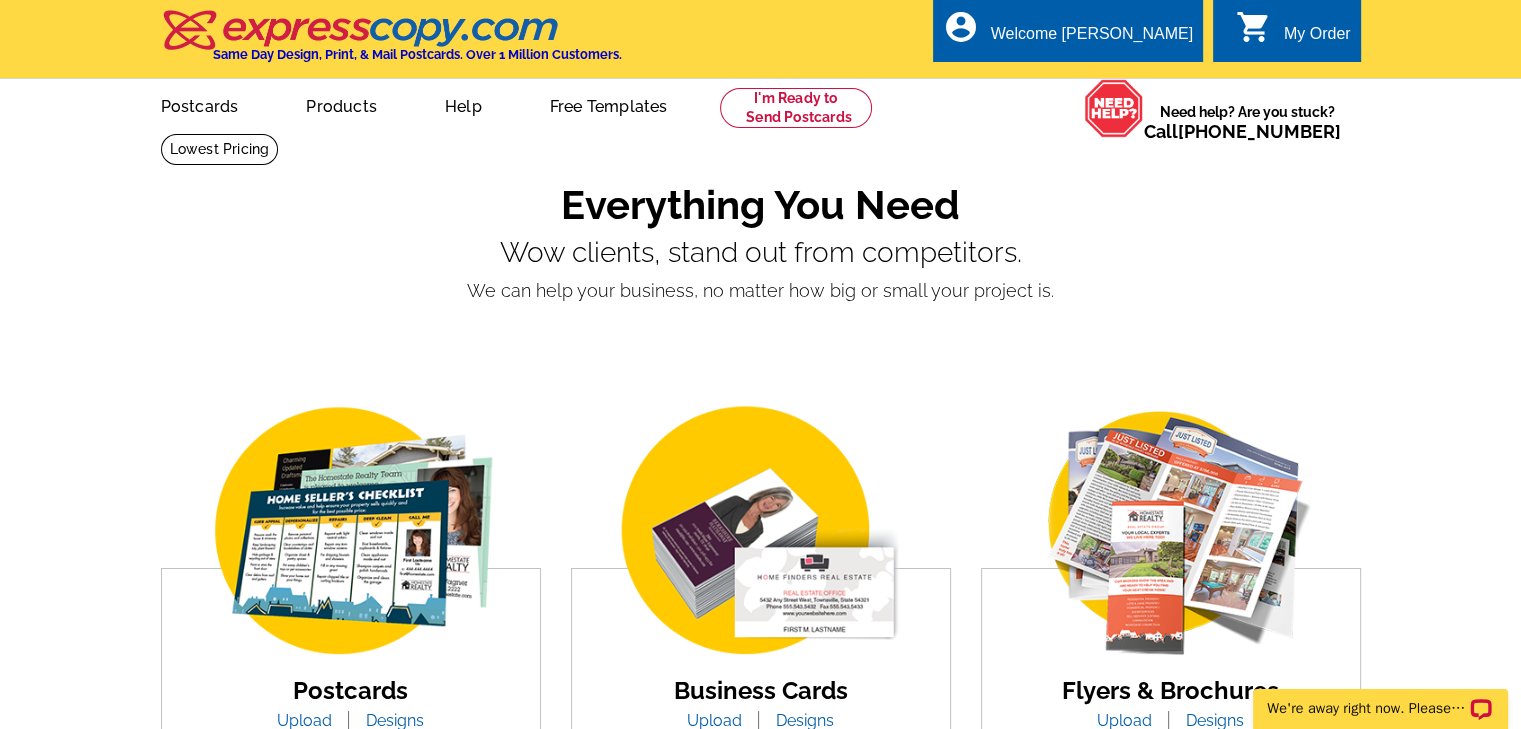 click at bounding box center [351, 532] 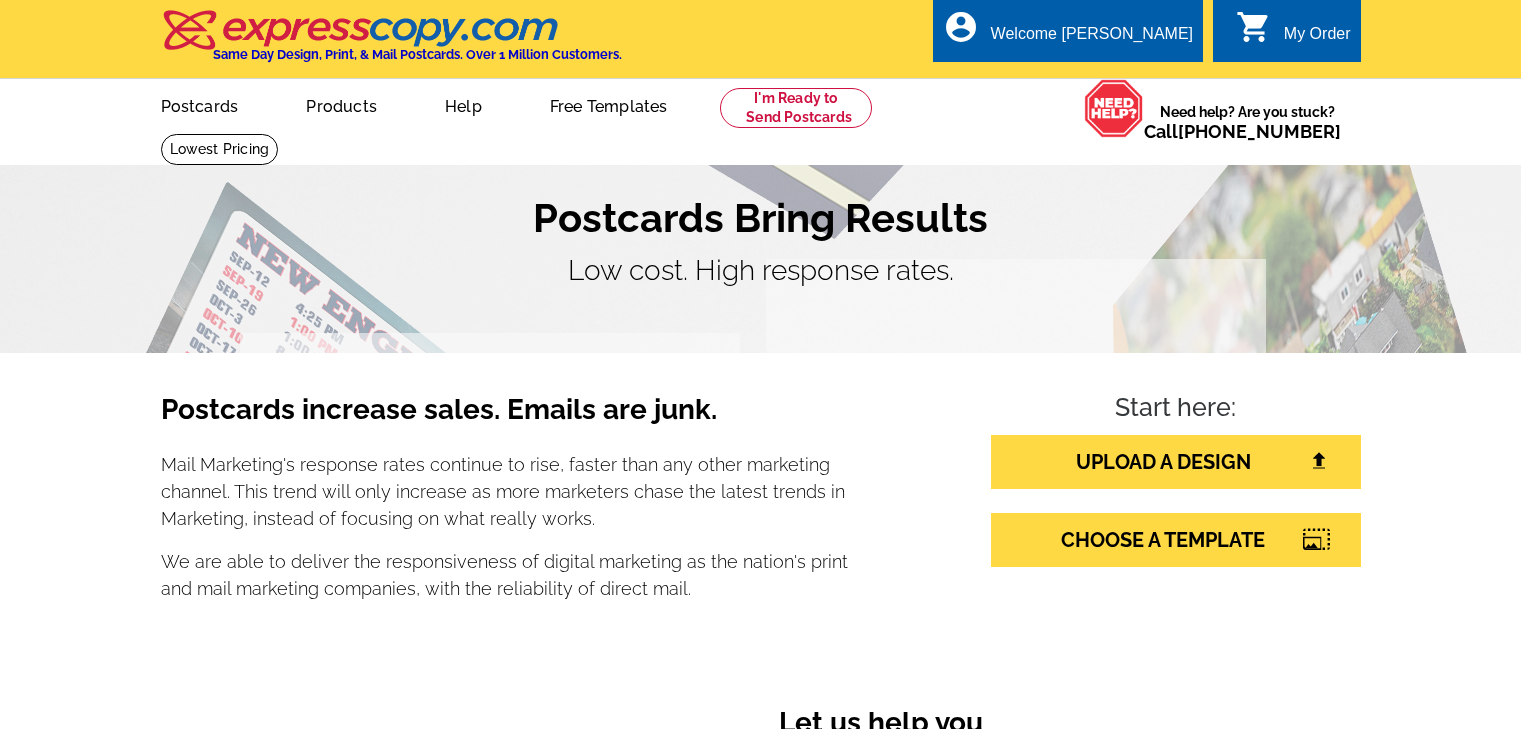 scroll, scrollTop: 0, scrollLeft: 0, axis: both 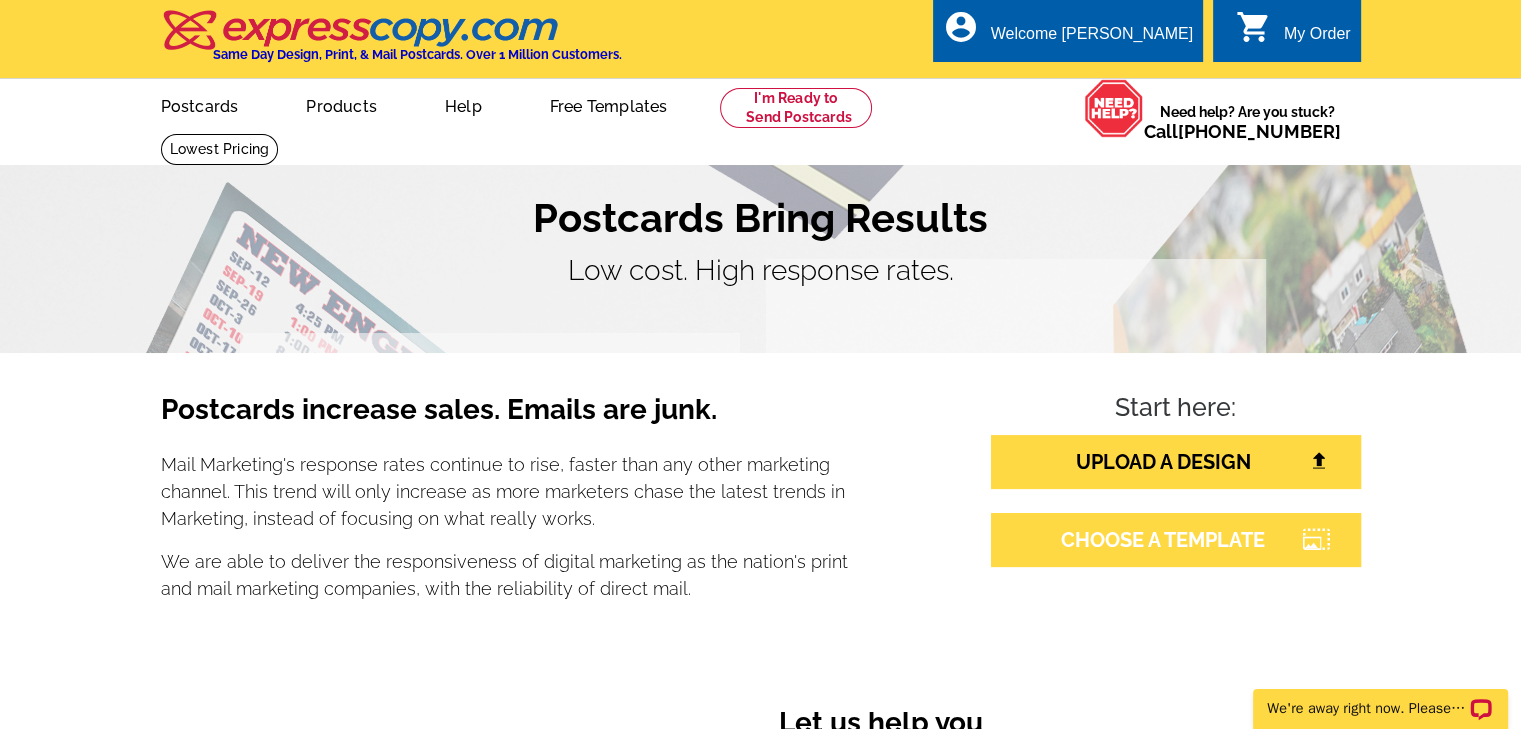 click on "CHOOSE
A TEMPLATE" at bounding box center [1176, 540] 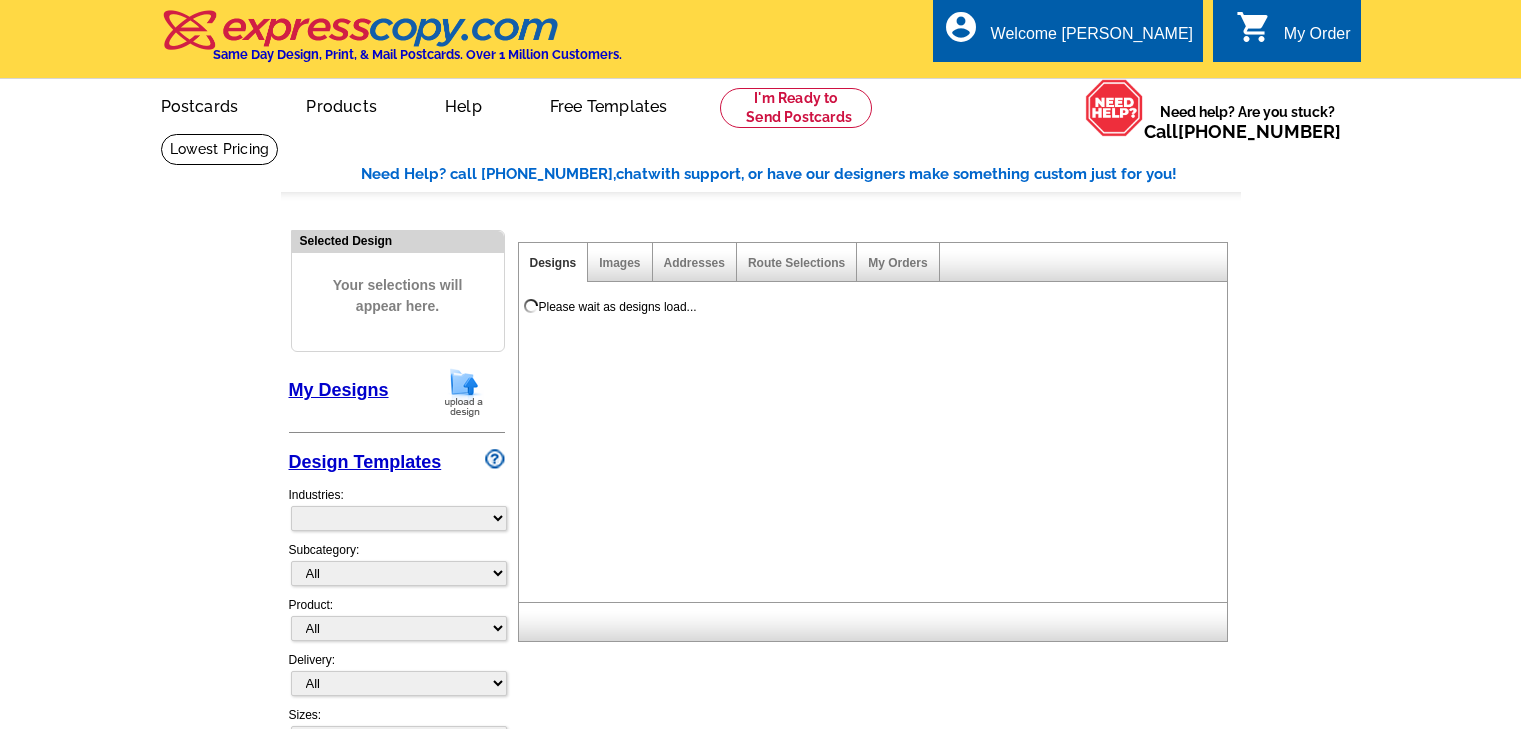 scroll, scrollTop: 0, scrollLeft: 0, axis: both 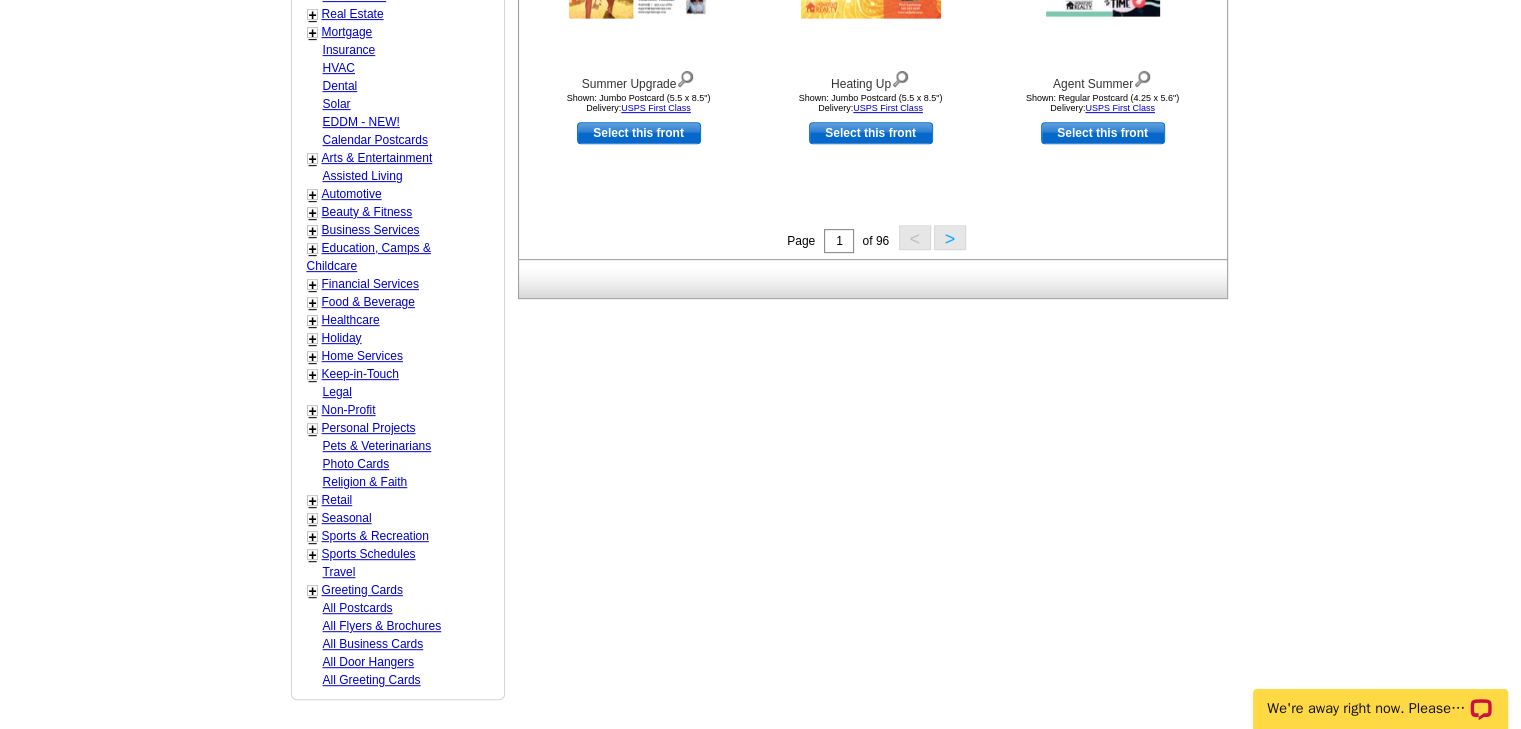 click on "Keep-in-Touch" at bounding box center (360, 374) 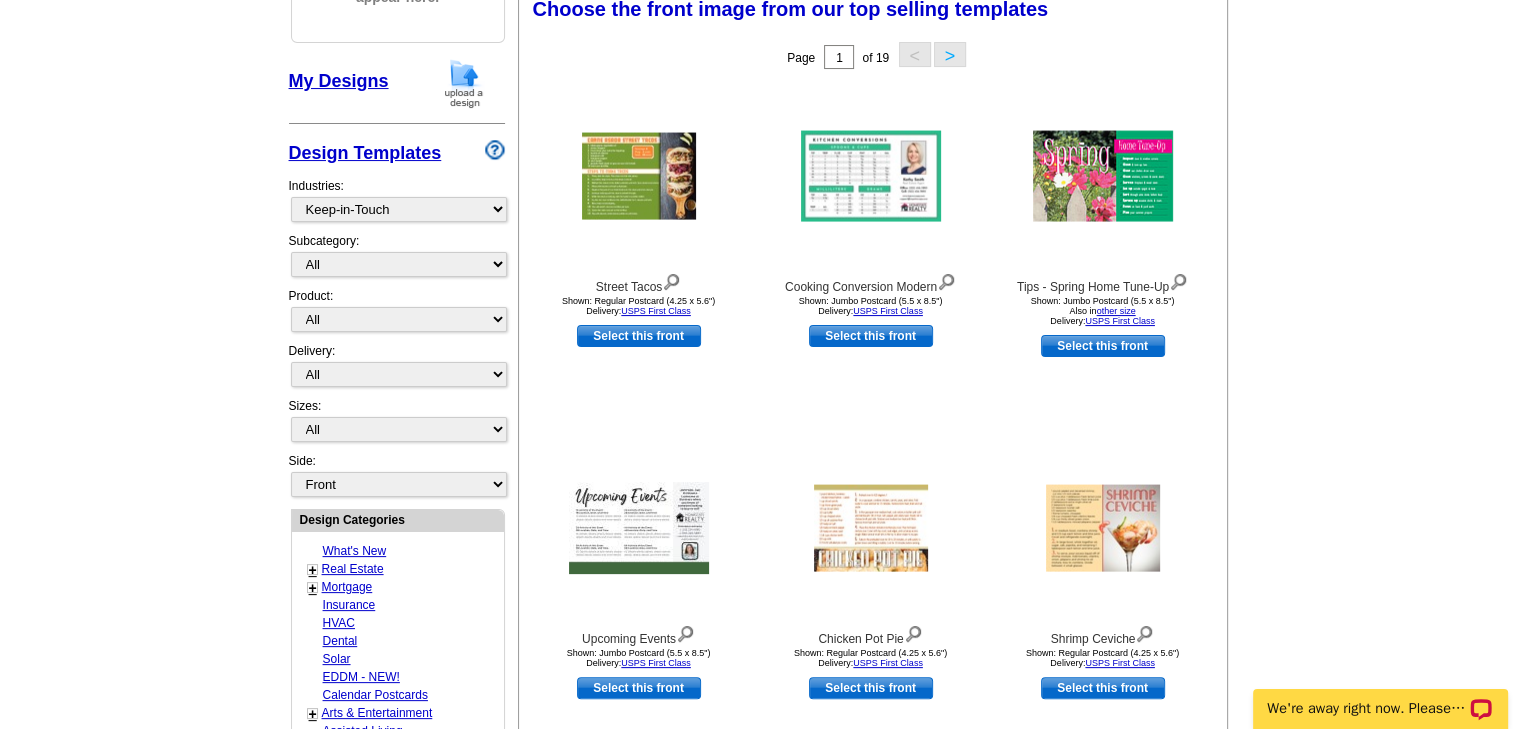 scroll, scrollTop: 295, scrollLeft: 0, axis: vertical 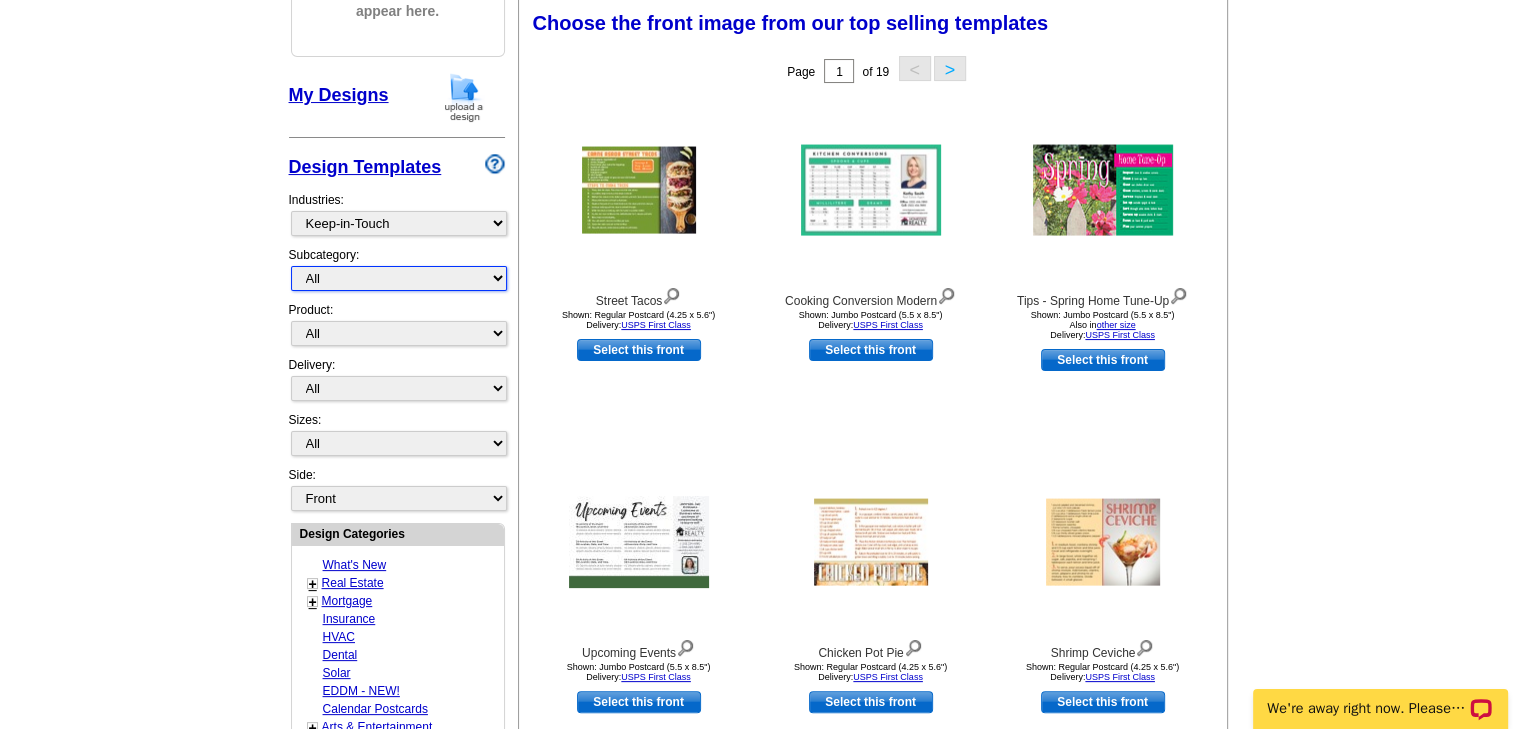 click on "All Calendars Helpful Tips Recipes" at bounding box center (399, 278) 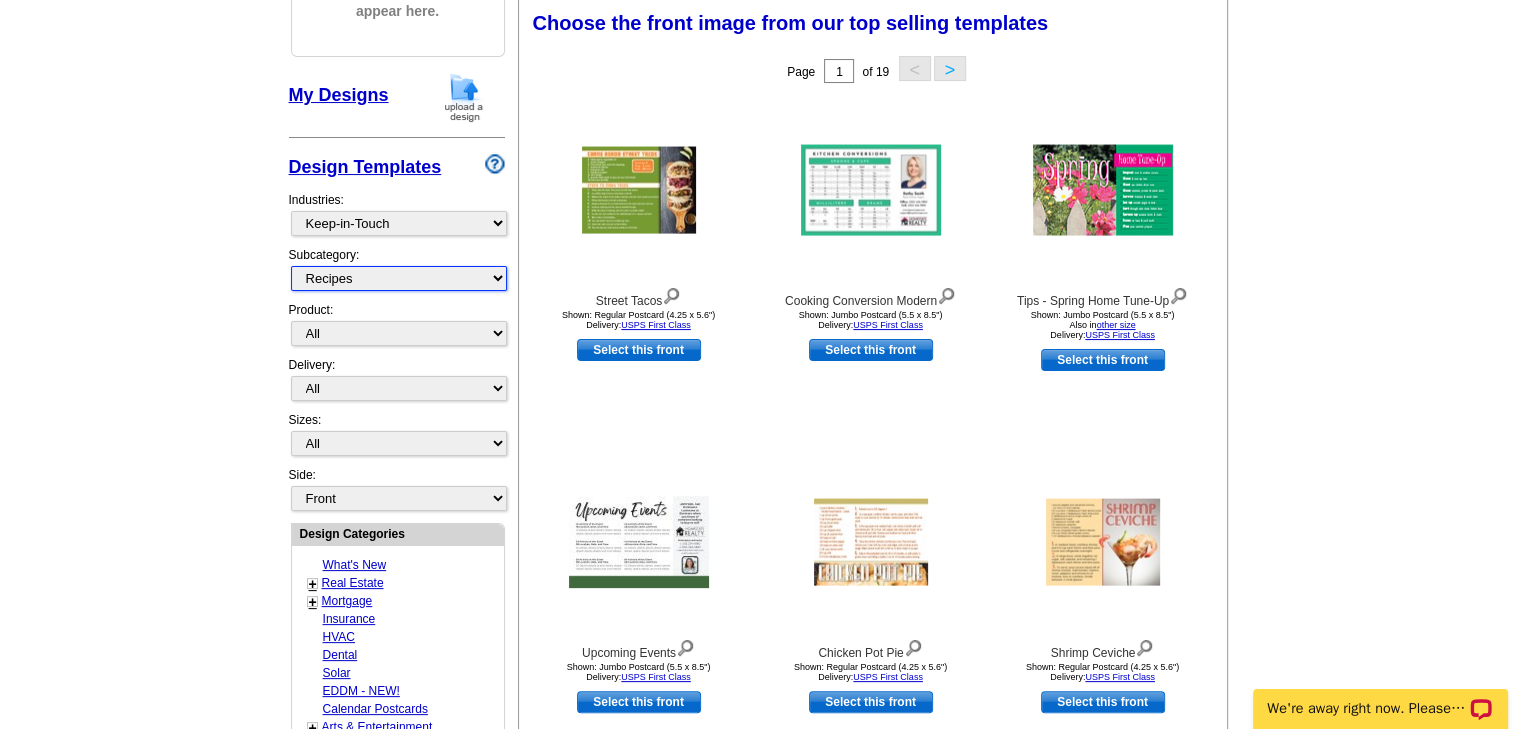 click on "All Calendars Helpful Tips Recipes" at bounding box center [399, 278] 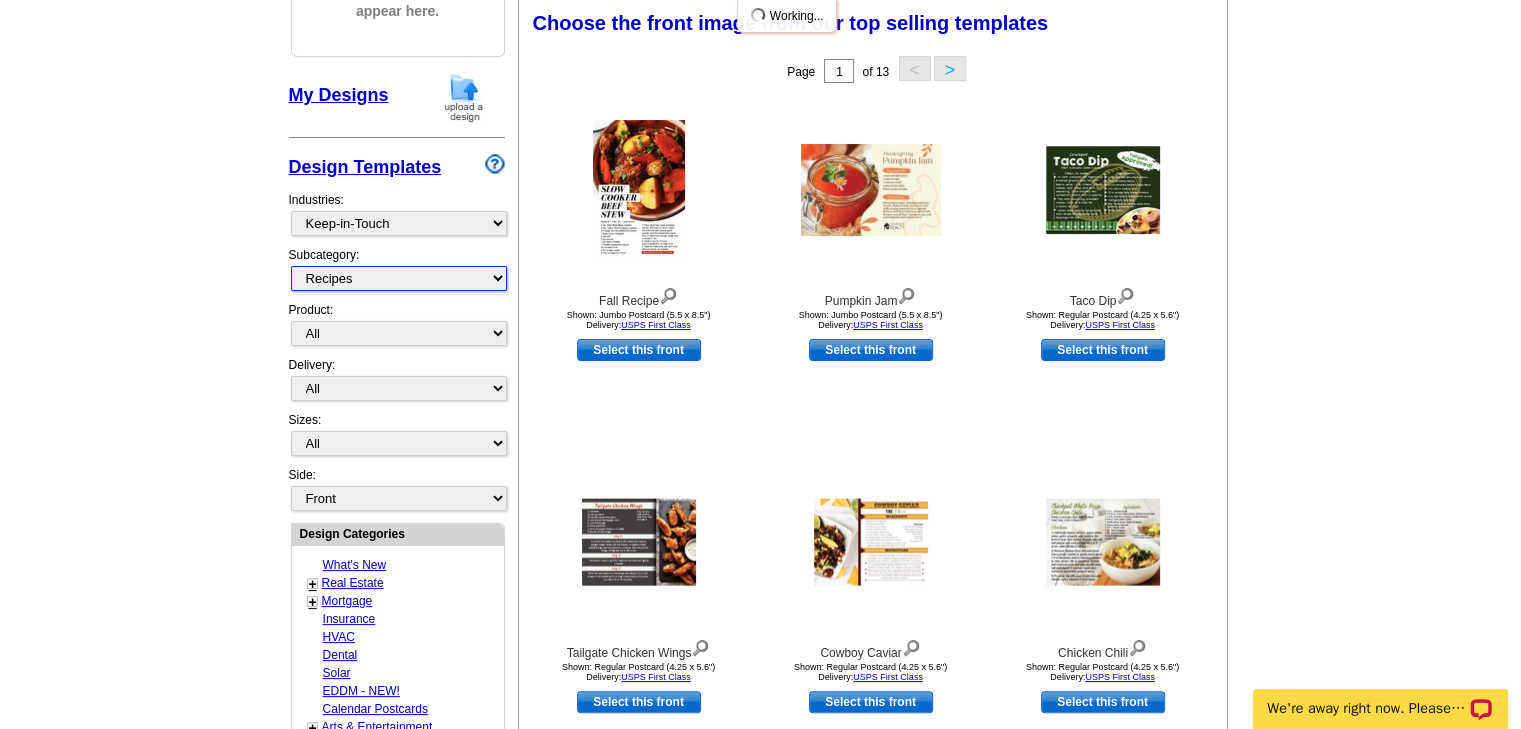 click on "All Calendars Helpful Tips Recipes" at bounding box center (399, 278) 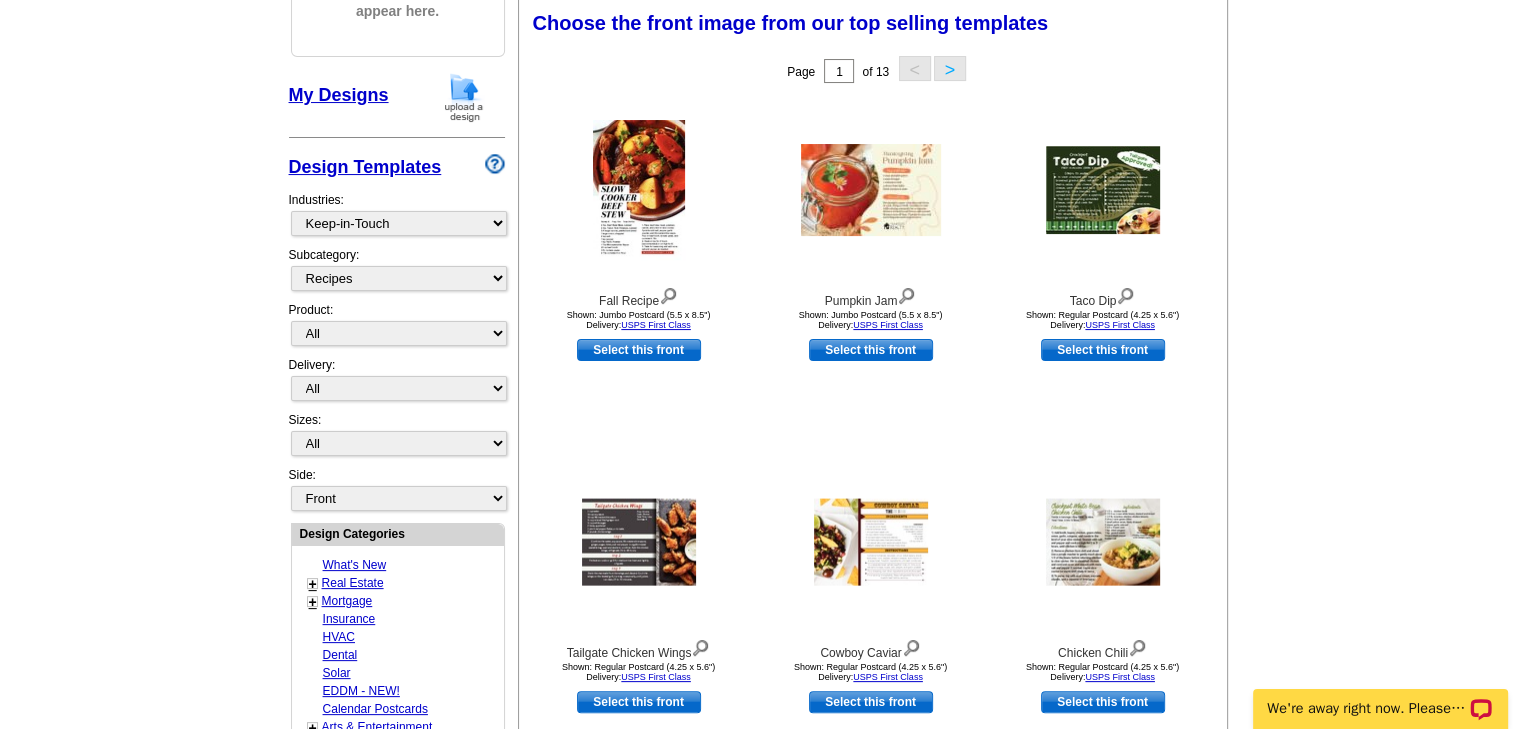 click on "Need Help? call [PHONE_NUMBER],  chat  with support, or have our designers make something custom just for you!
Got it, no need for the selection guide next time.
Show Results
Selected Design
Your selections will appear here.
My Designs
Design Templates
Industries:
What's New Real Estate Mortgage Insurance HVAC Dental Solar EDDM - NEW! Calendar Postcards Arts & Entertainment Assisted Living Automotive All" at bounding box center [760, 581] 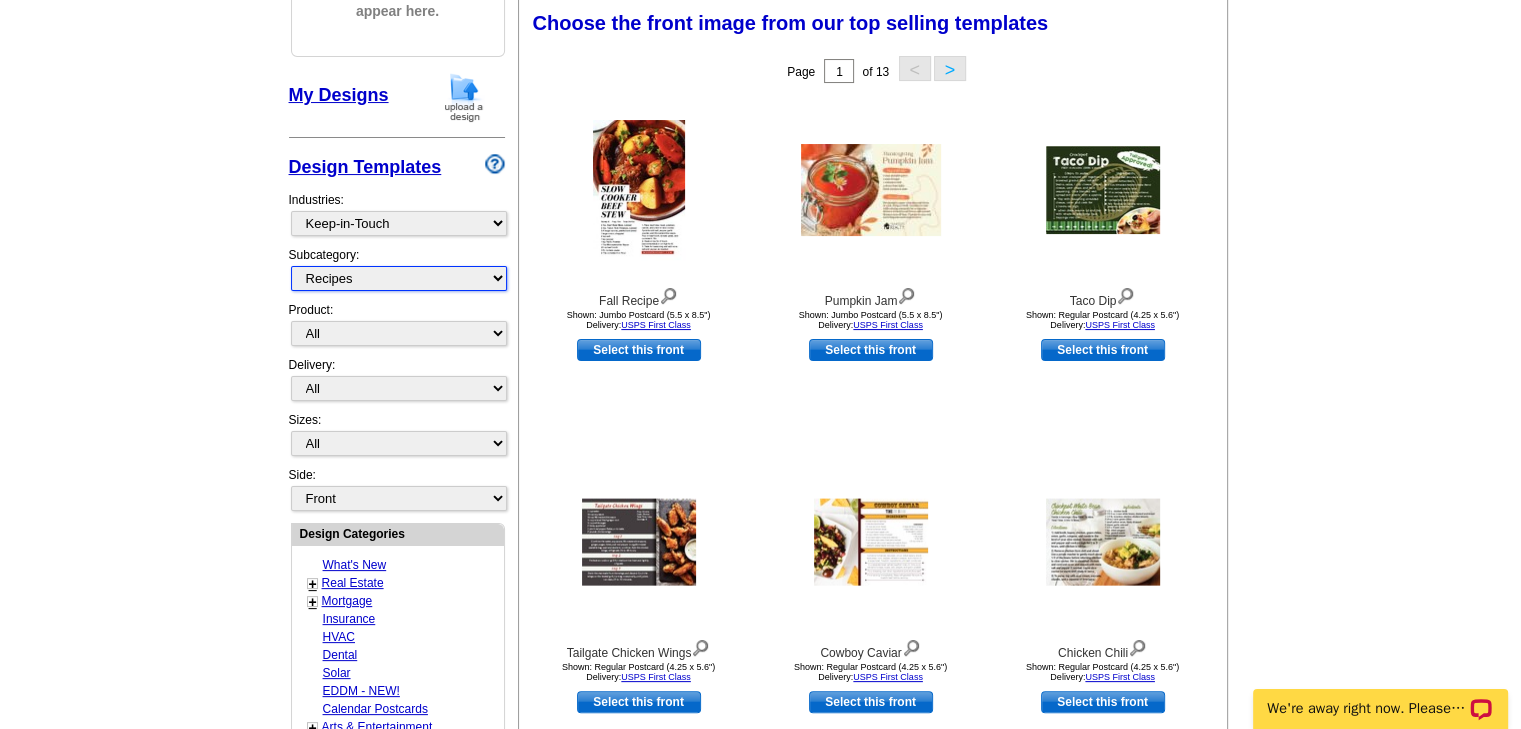 click on "All Calendars Helpful Tips Recipes" at bounding box center [399, 278] 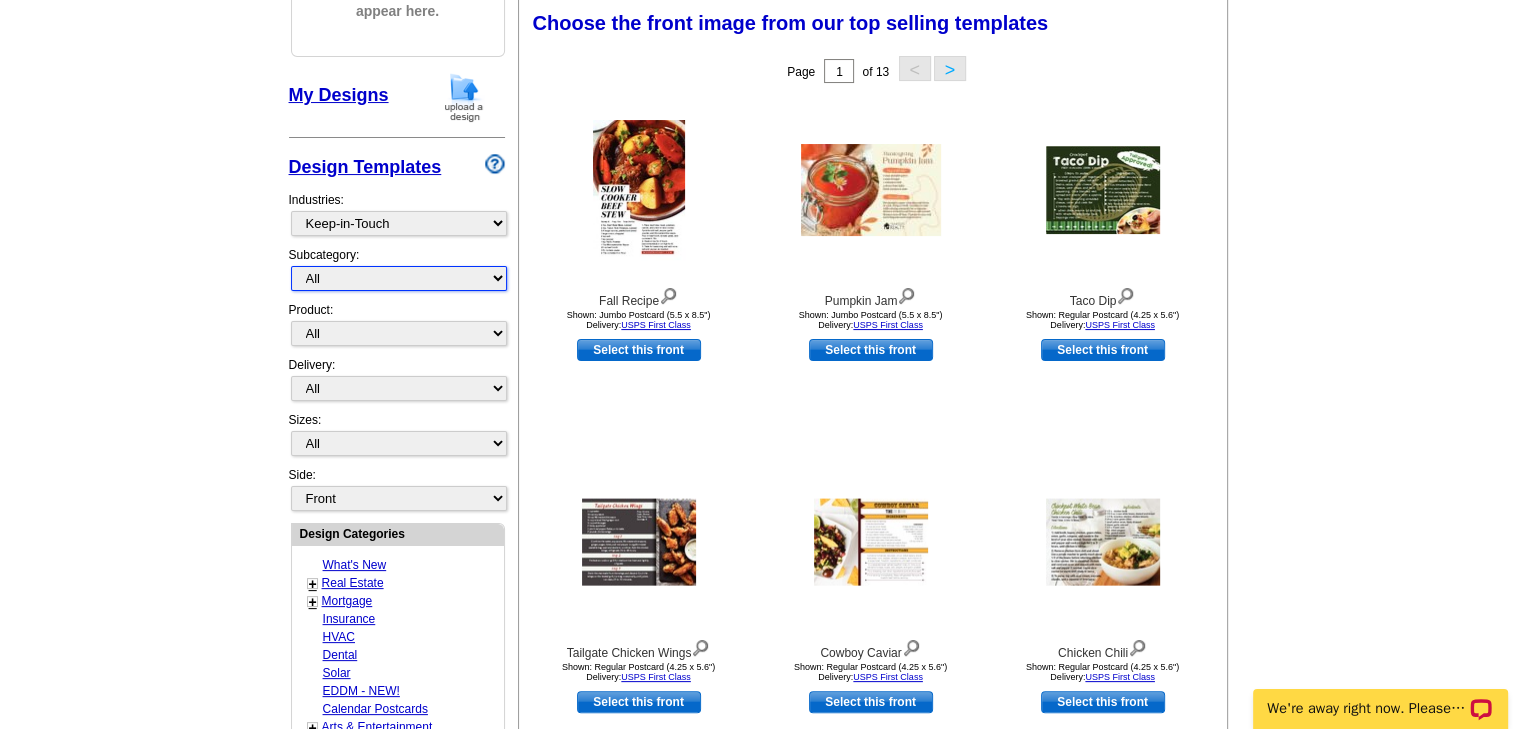 click on "All Calendars Helpful Tips Recipes" at bounding box center [399, 278] 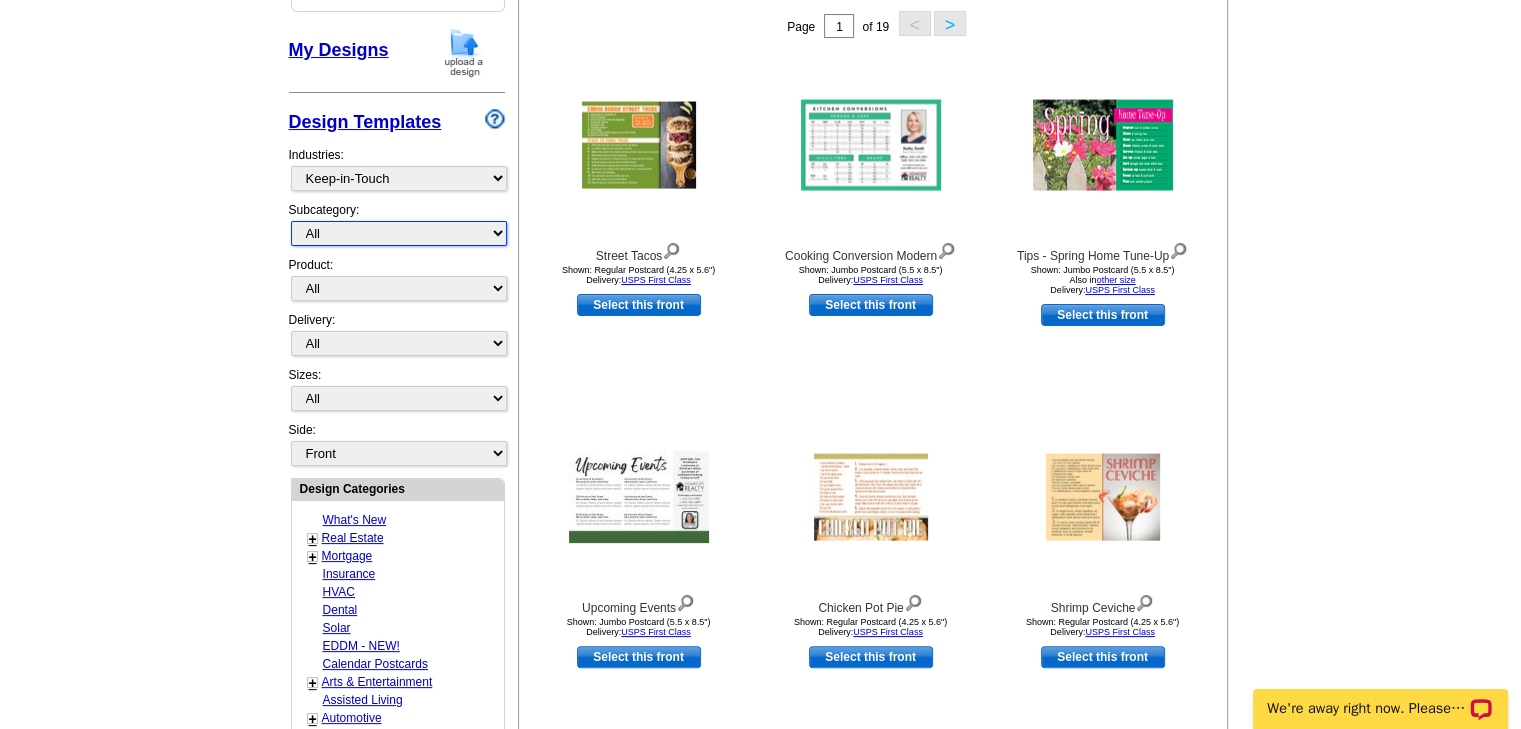 scroll, scrollTop: 342, scrollLeft: 0, axis: vertical 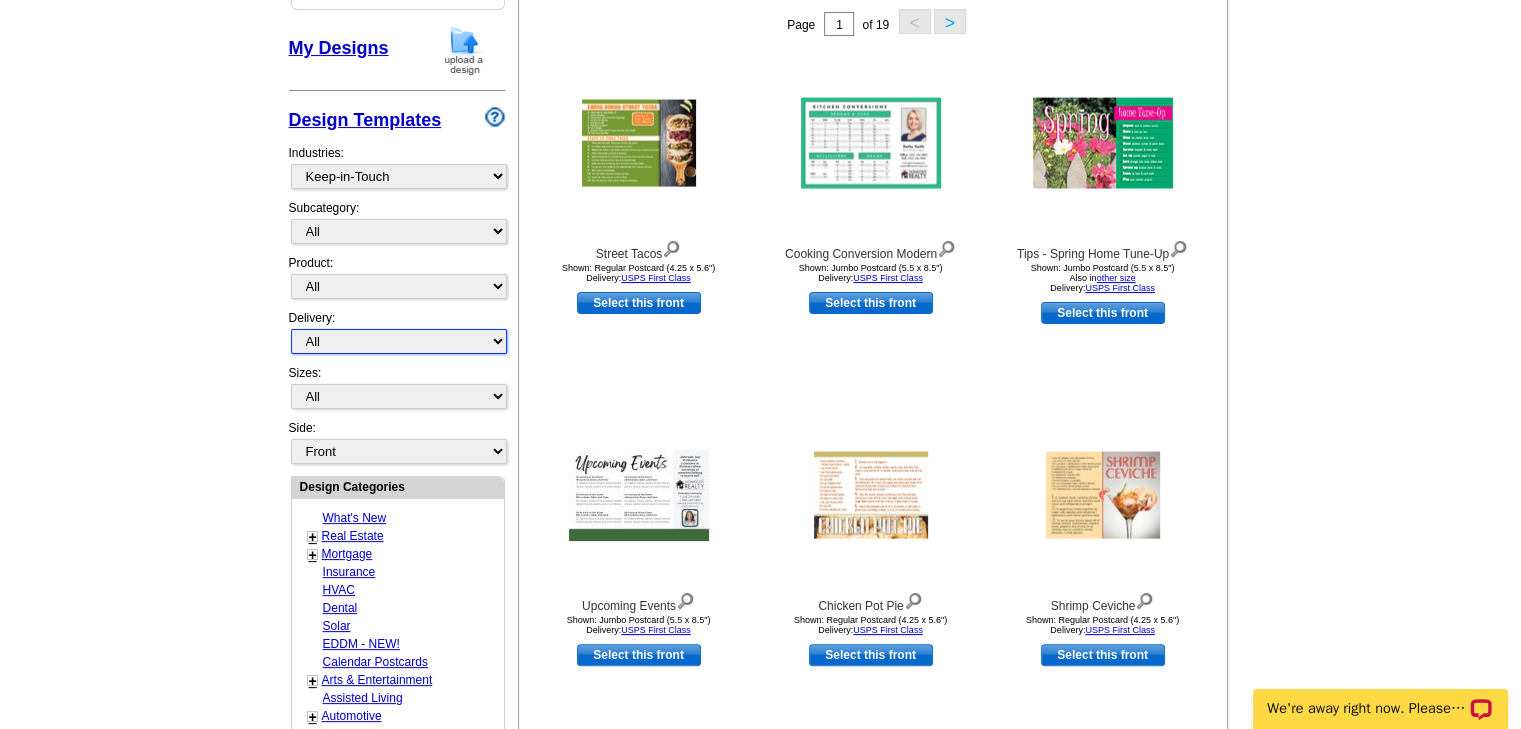 click on "All
First Class Mail
Shipped to Me
EDDM Save 66% on Postage" at bounding box center [399, 341] 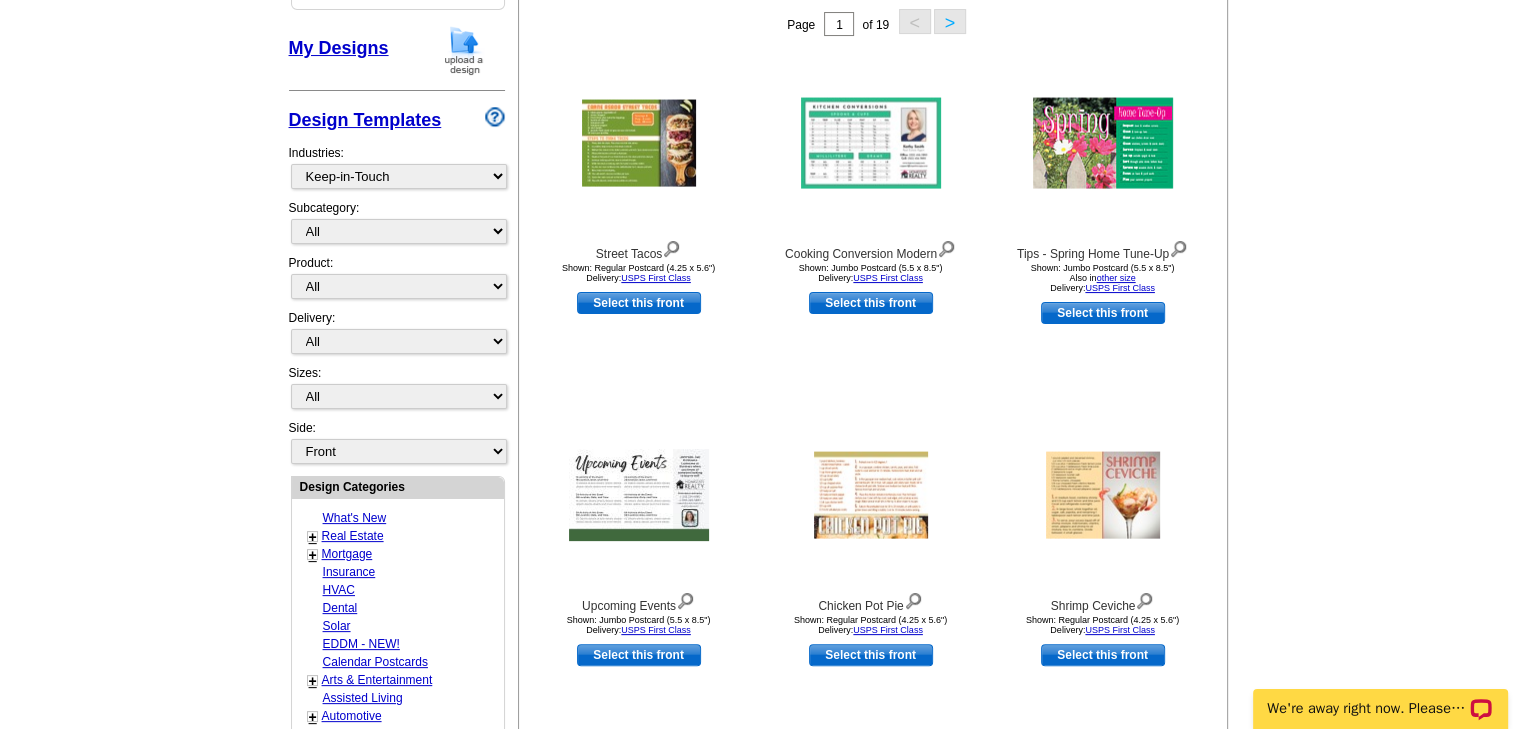 click on "Need Help? call 800-260-5887,  chat  with support, or have our designers make something custom just for you!
Got it, no need for the selection guide next time.
Show Results
Selected Design
Your selections will appear here.
My Designs
Design Templates
Industries:
What's New Real Estate Mortgage Insurance HVAC Dental Solar EDDM - NEW! Calendar Postcards Arts & Entertainment Assisted Living Automotive All" at bounding box center [760, 534] 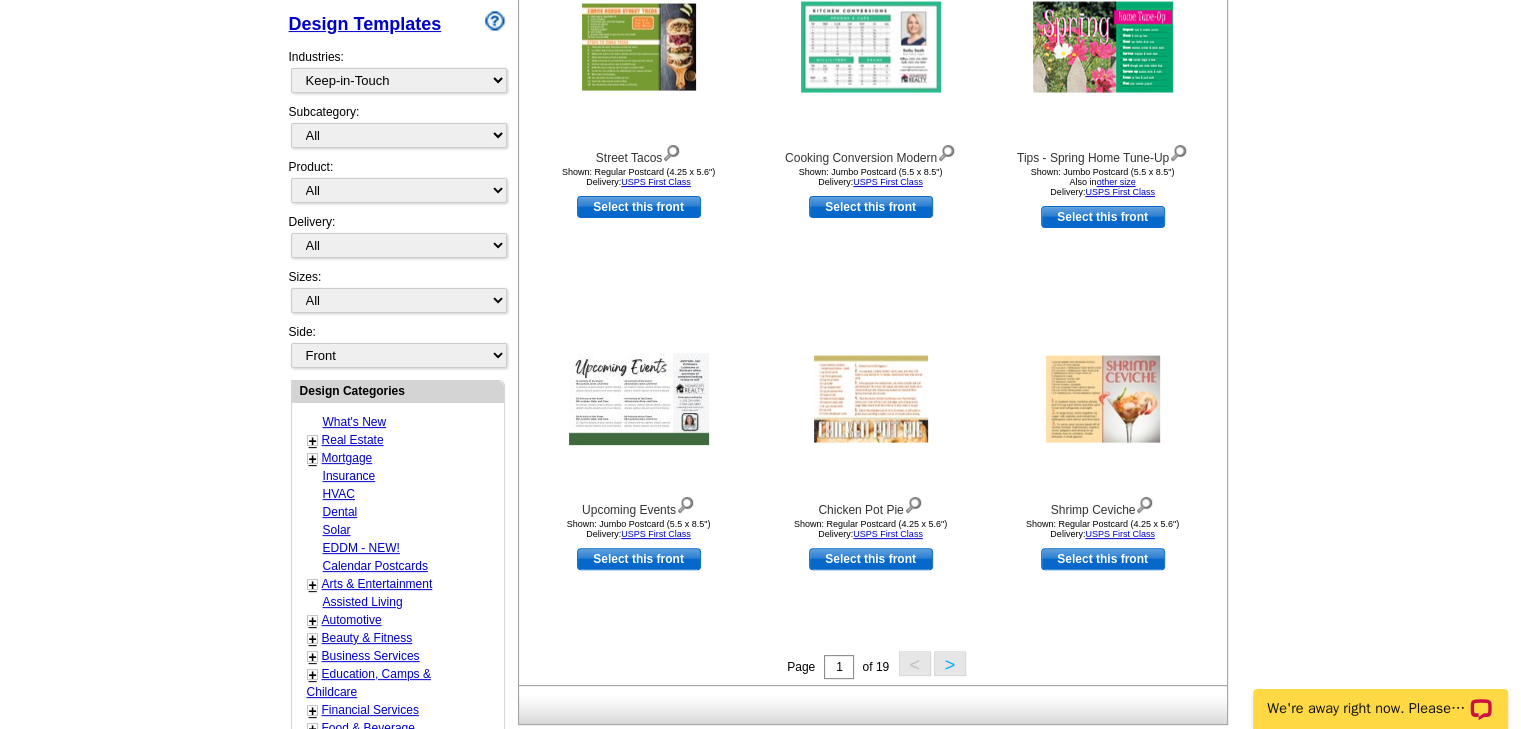 scroll, scrollTop: 443, scrollLeft: 0, axis: vertical 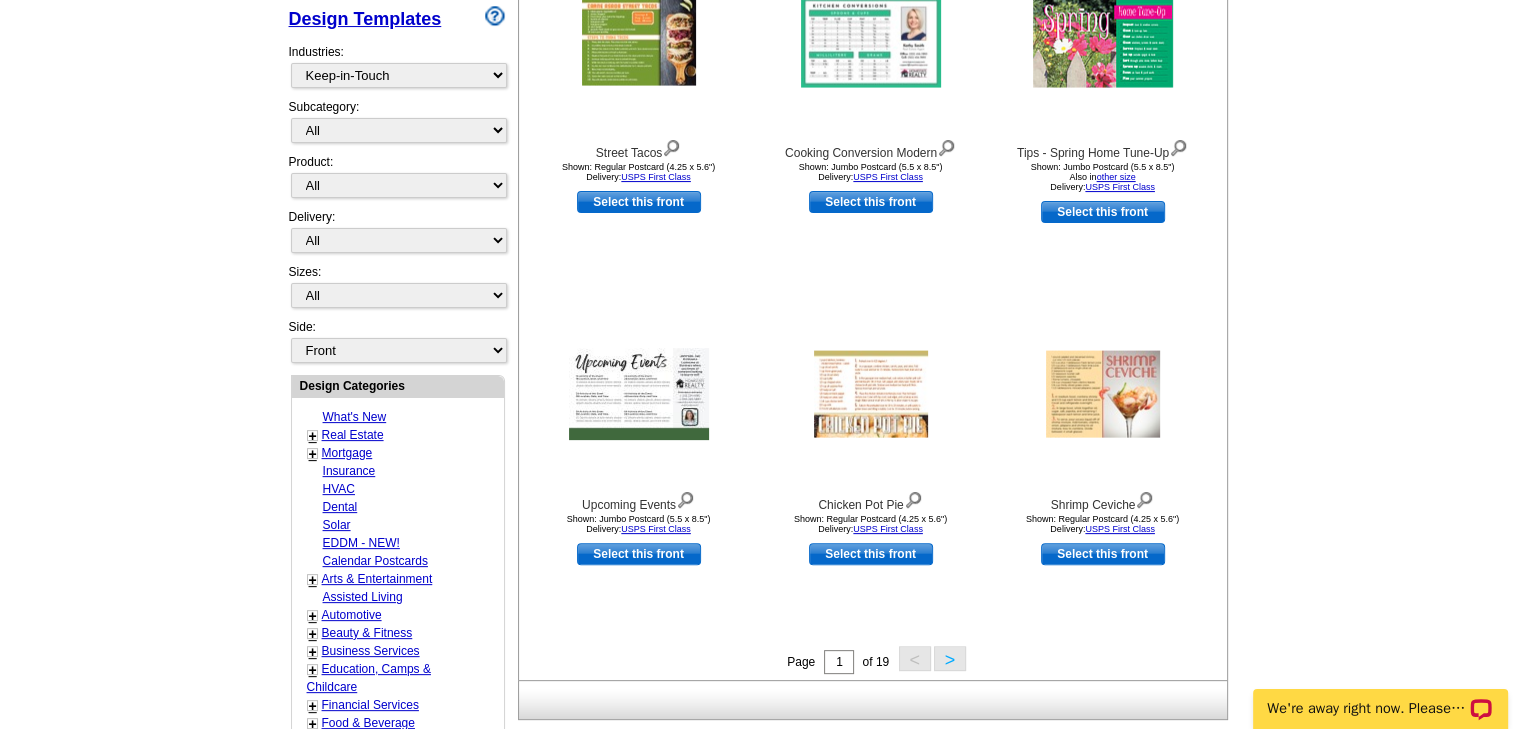 click on "Real Estate" at bounding box center (353, 435) 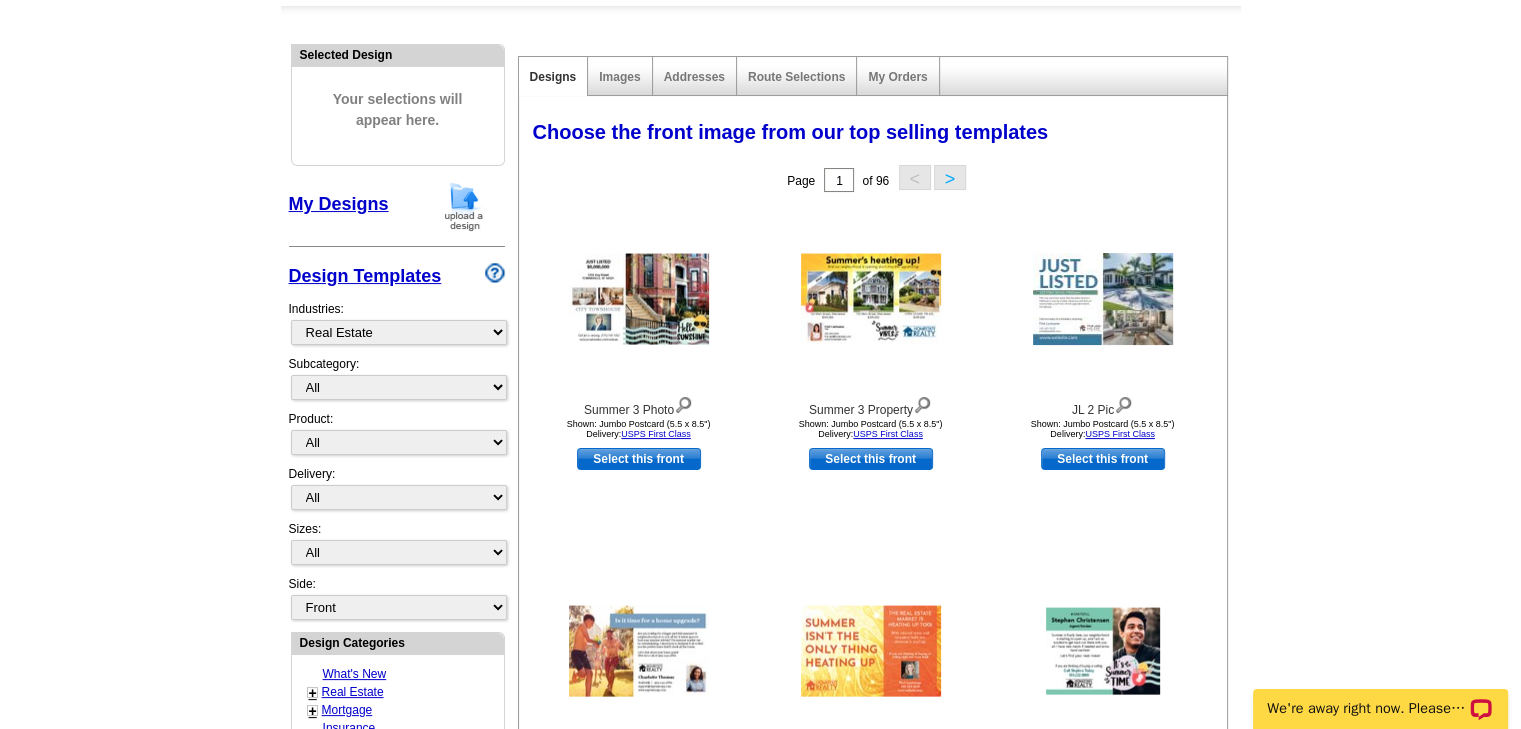 scroll, scrollTop: 186, scrollLeft: 0, axis: vertical 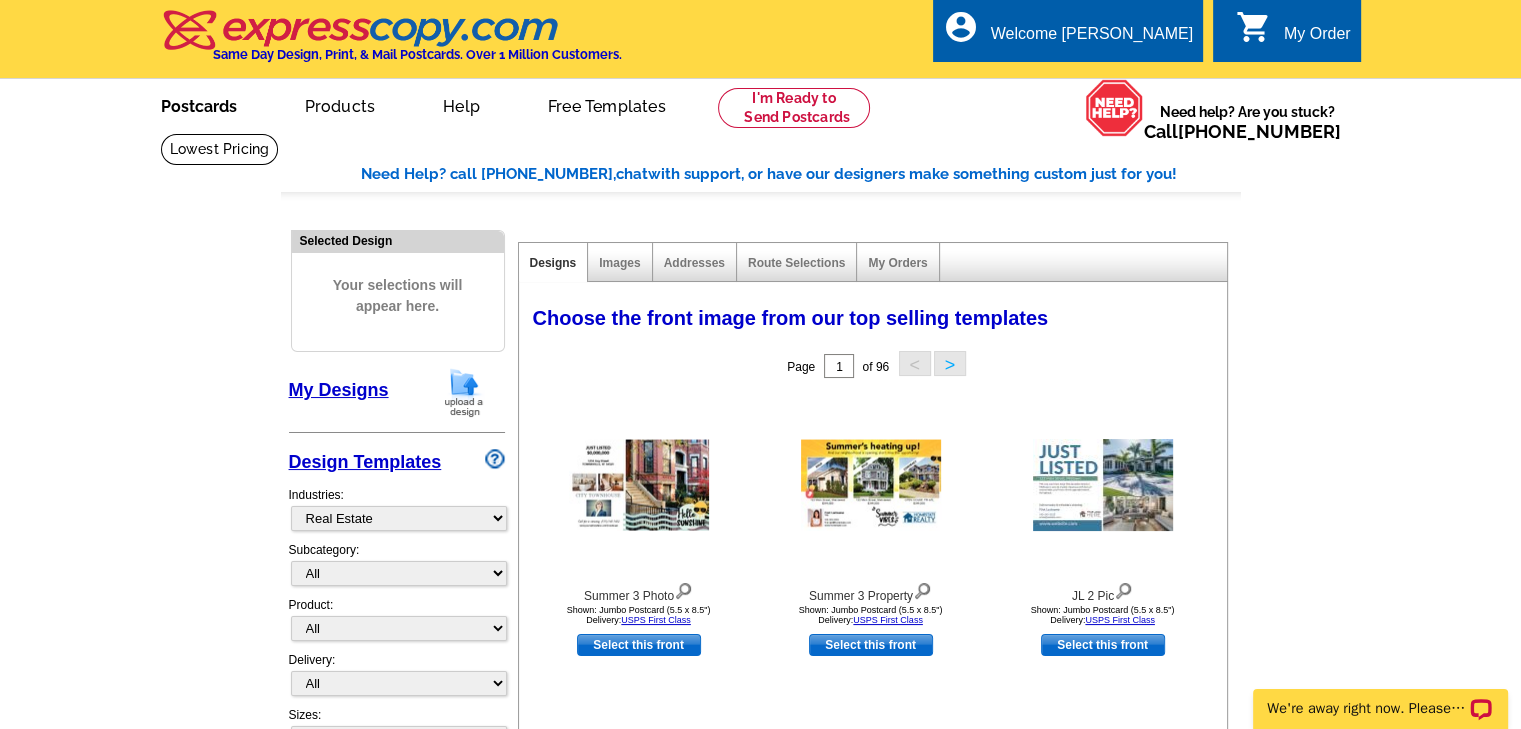 click on "Postcards" at bounding box center (199, 104) 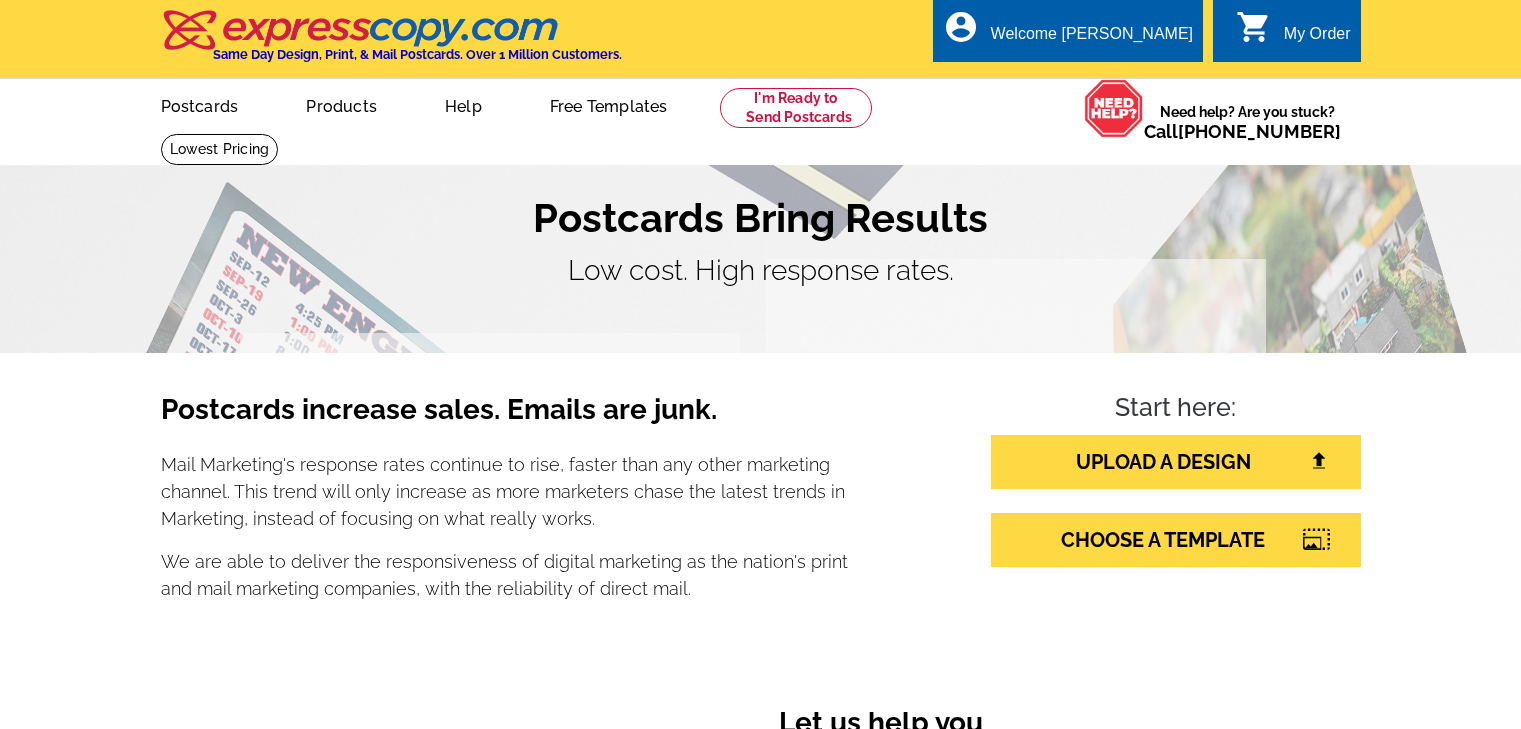scroll, scrollTop: 0, scrollLeft: 0, axis: both 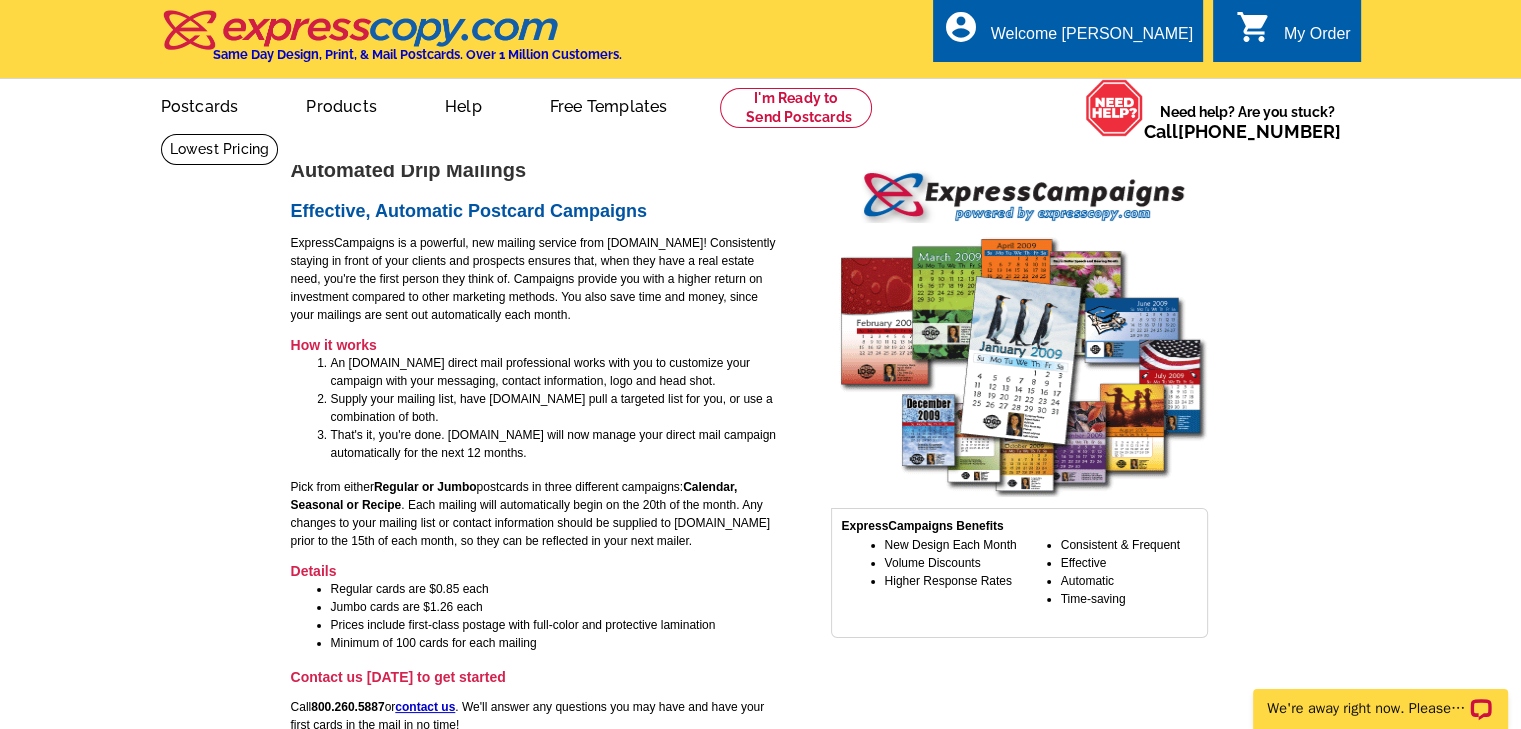 drag, startPoint x: 243, startPoint y: 349, endPoint x: 238, endPoint y: 263, distance: 86.145226 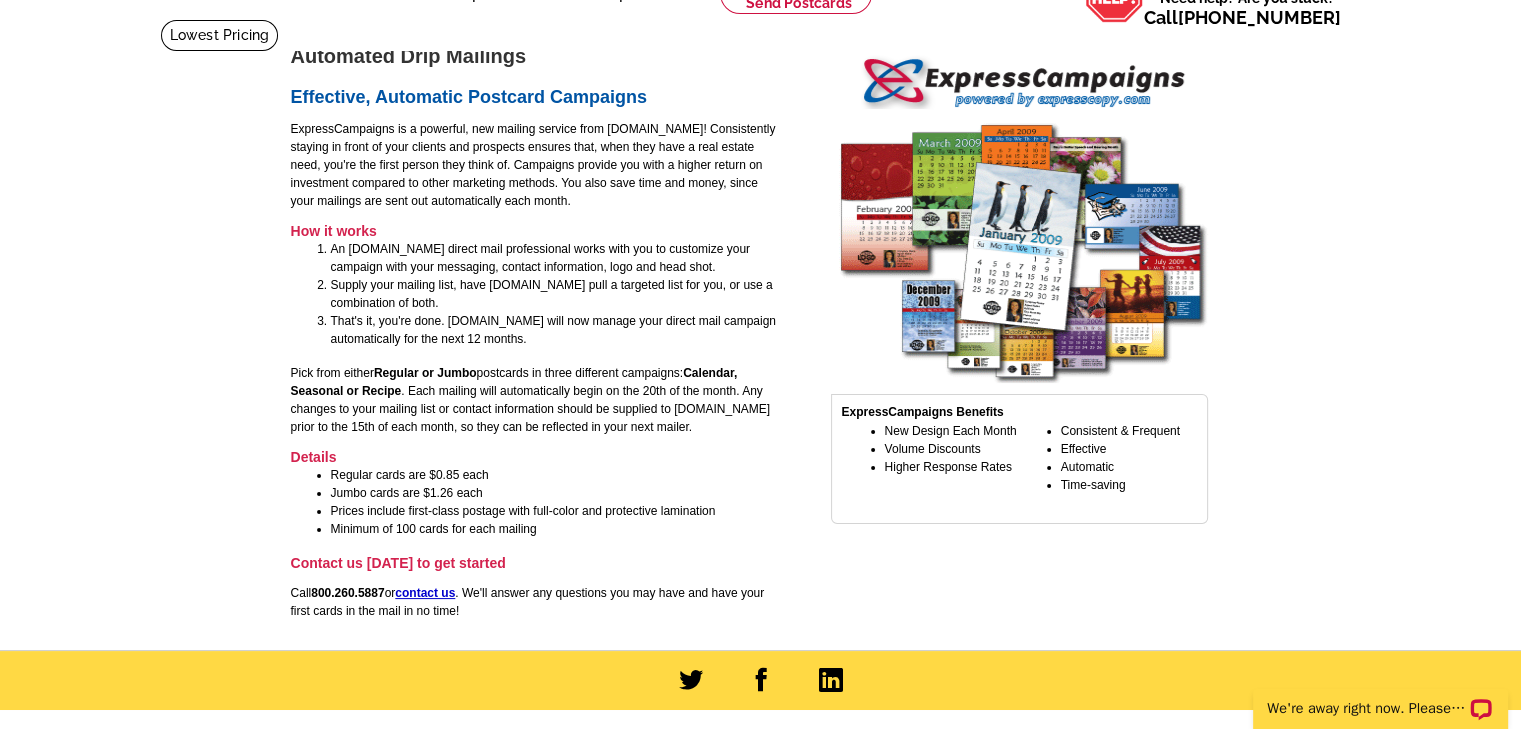 scroll, scrollTop: 120, scrollLeft: 0, axis: vertical 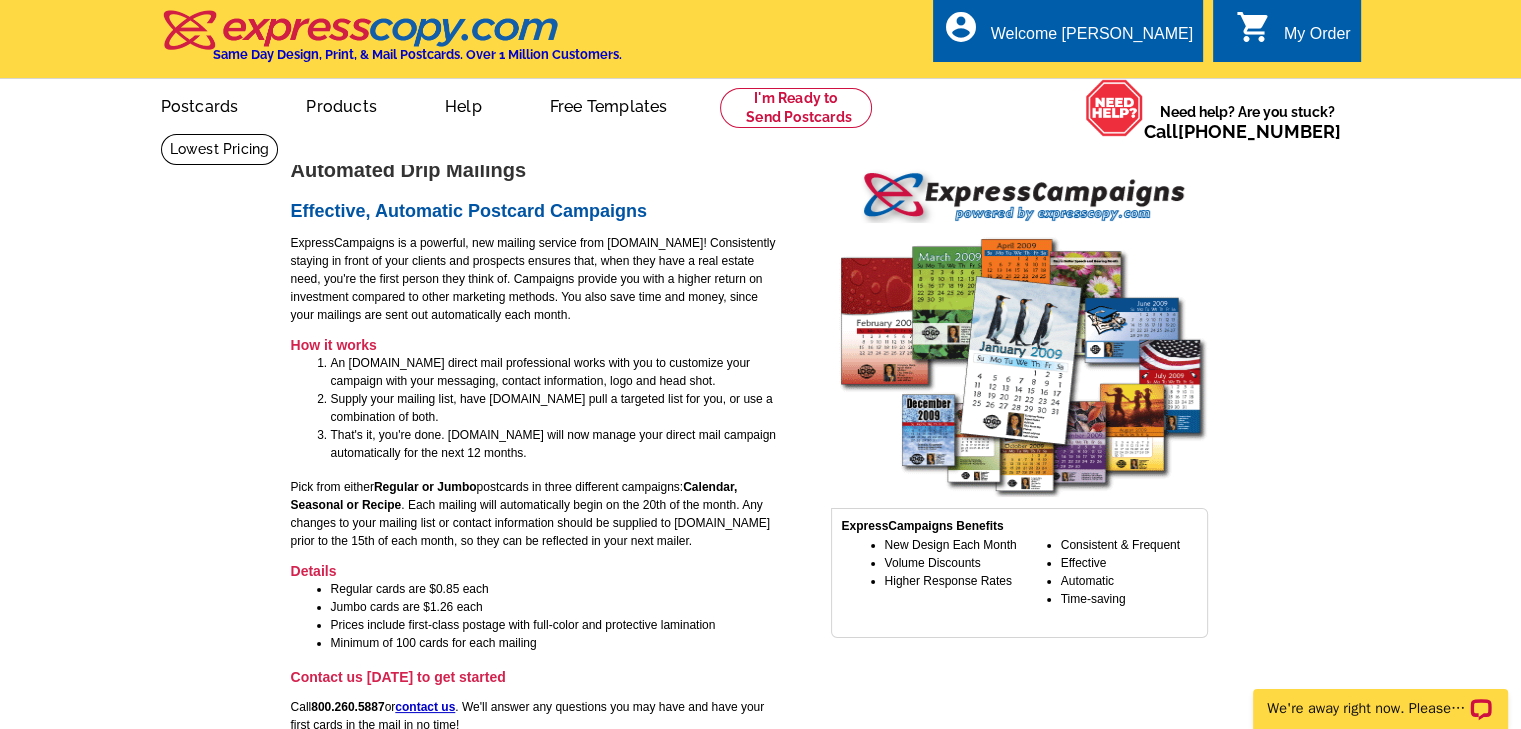 click on "[DOMAIN_NAME]  >  Products & Services  > Automated Drip Mailings
Automated Drip Mailings
Effective, Automatic Postcard Campaigns
ExpressCampaigns is a powerful, new mailing service from [DOMAIN_NAME]! Consistently staying in front of your clients and prospects ensures that, when they have a real estate need, you're the first person they think of. Campaigns provide you with a higher return on investment compared to other marketing methods. You also save time and money, since your mailings are sent out automatically each month.
How it works
An [DOMAIN_NAME] direct mail professional works with you to customize your campaign with your messaging, contact information, logo and head shot.
Supply your mailing list, have [DOMAIN_NAME] pull a targeted list for you, or use a combination of both.
That's it, you're done. [DOMAIN_NAME] will now manage your direct mail campaign automatically for the next 12 months.
Pick from either  Regular or Jumbo" at bounding box center [760, 448] 